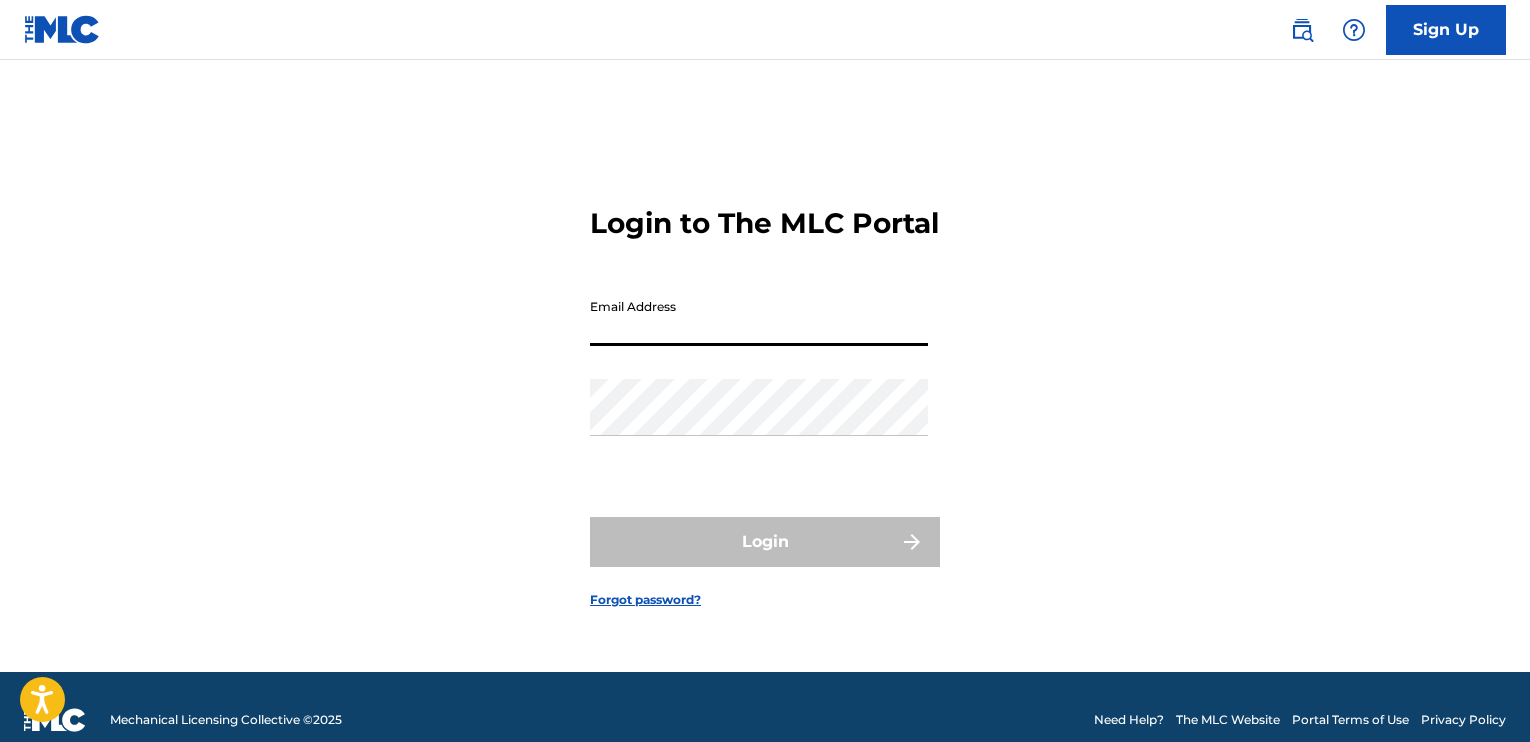 scroll, scrollTop: 0, scrollLeft: 0, axis: both 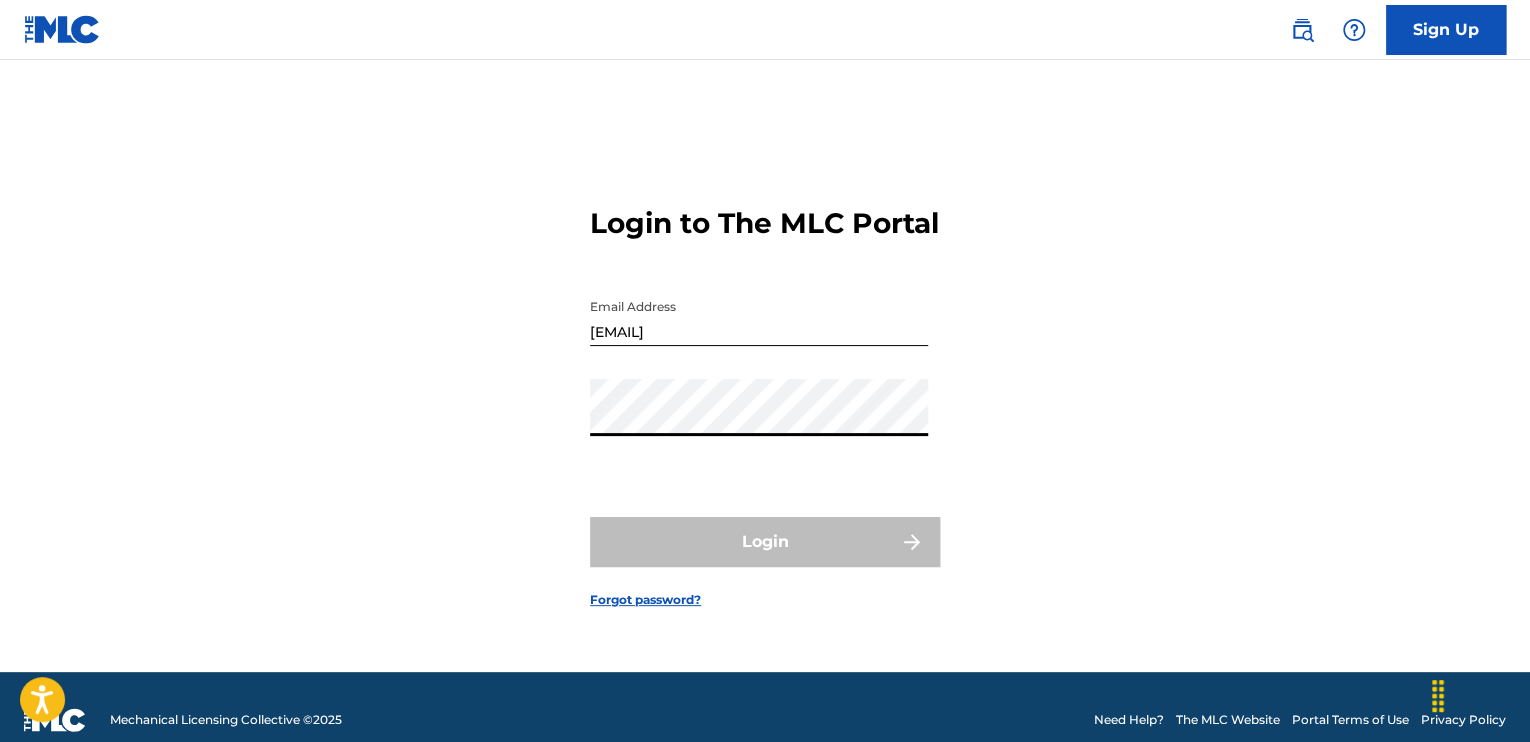 type on "[EMAIL]" 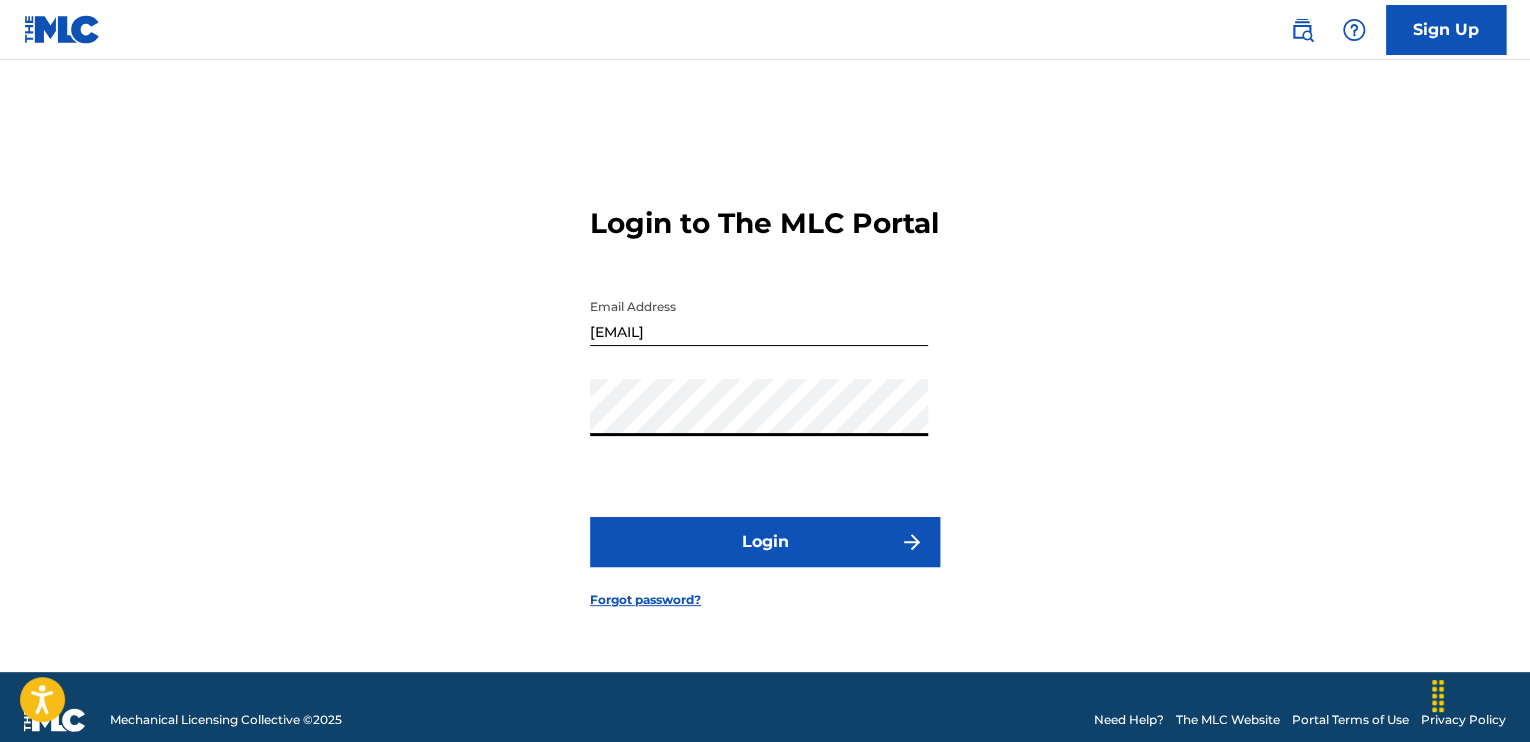 click on "Login" at bounding box center [765, 542] 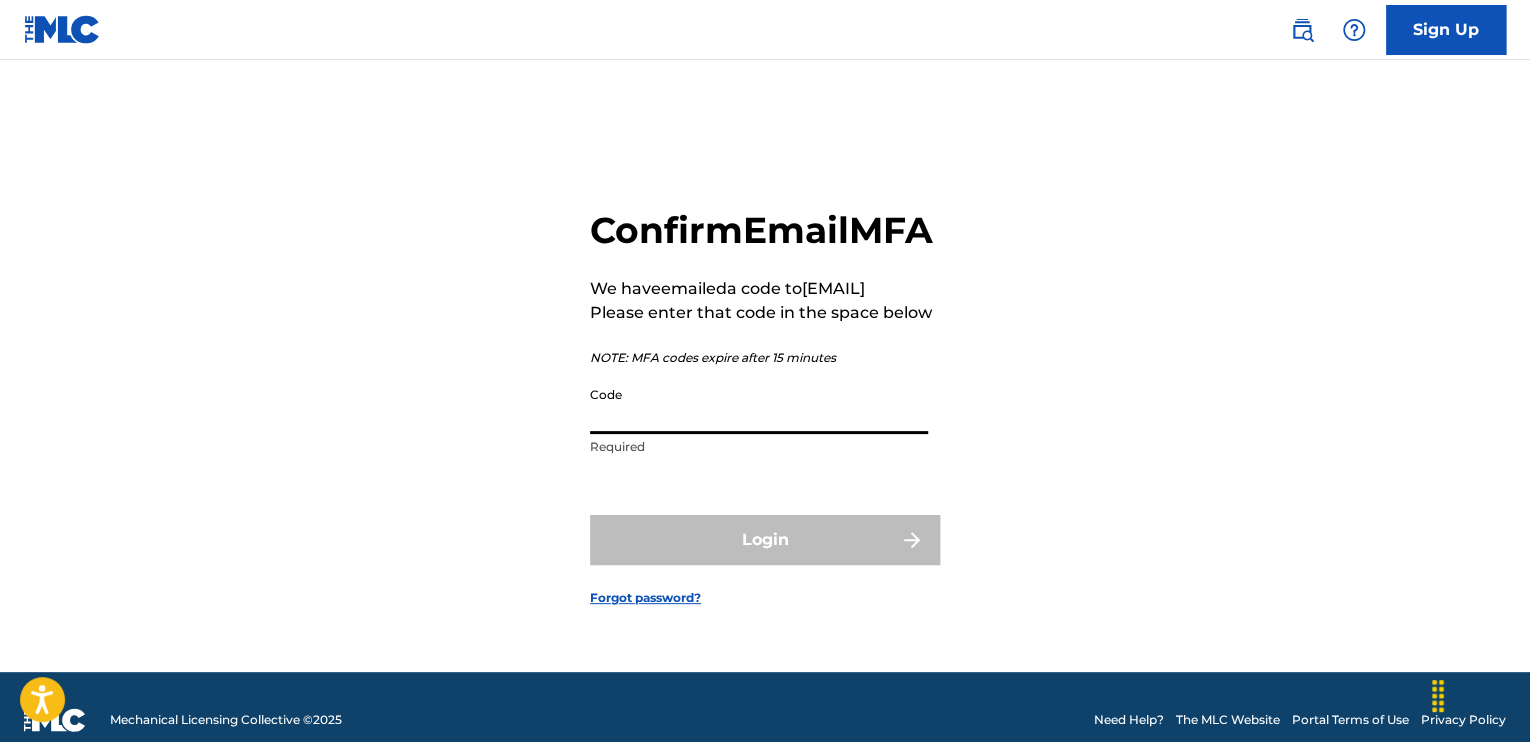 paste on "710909" 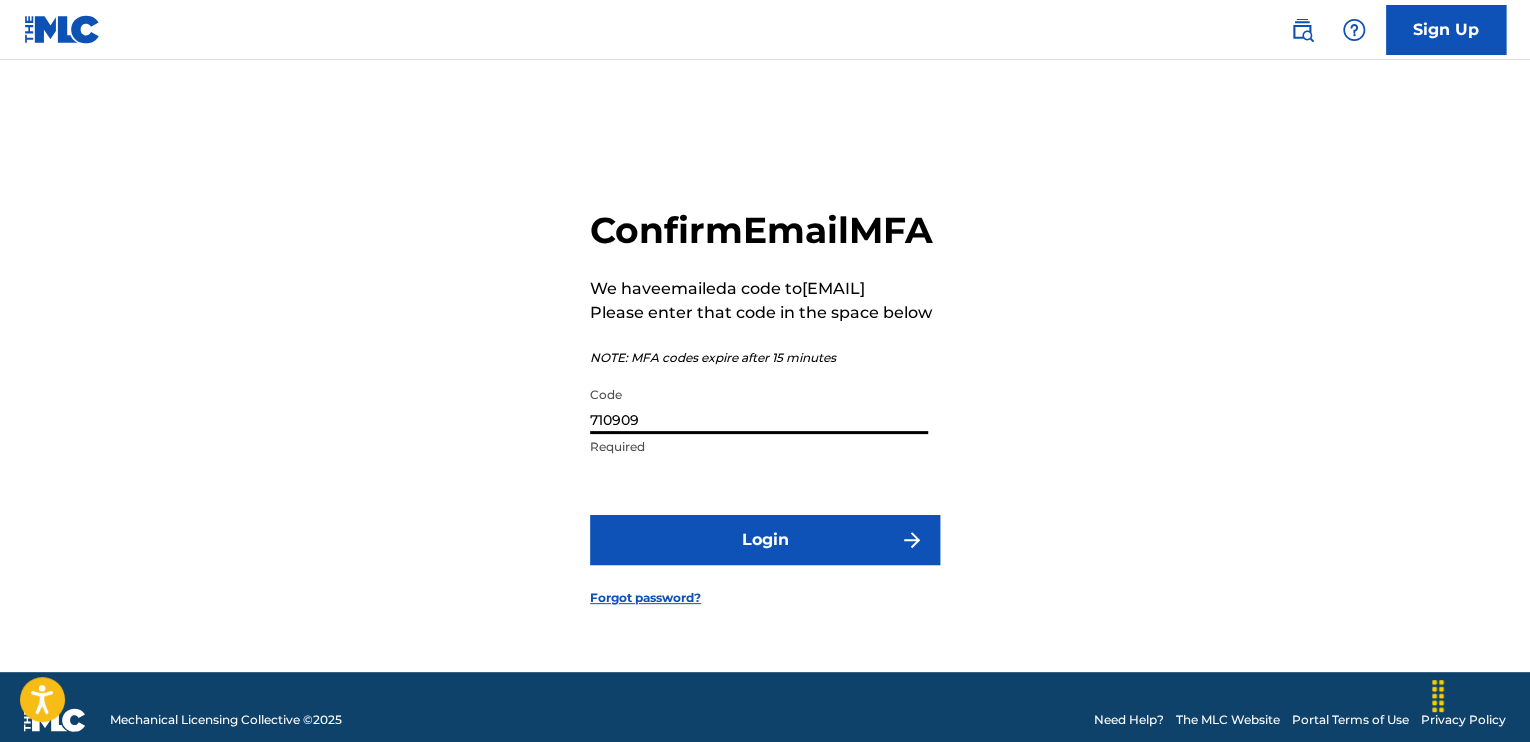 type on "710909" 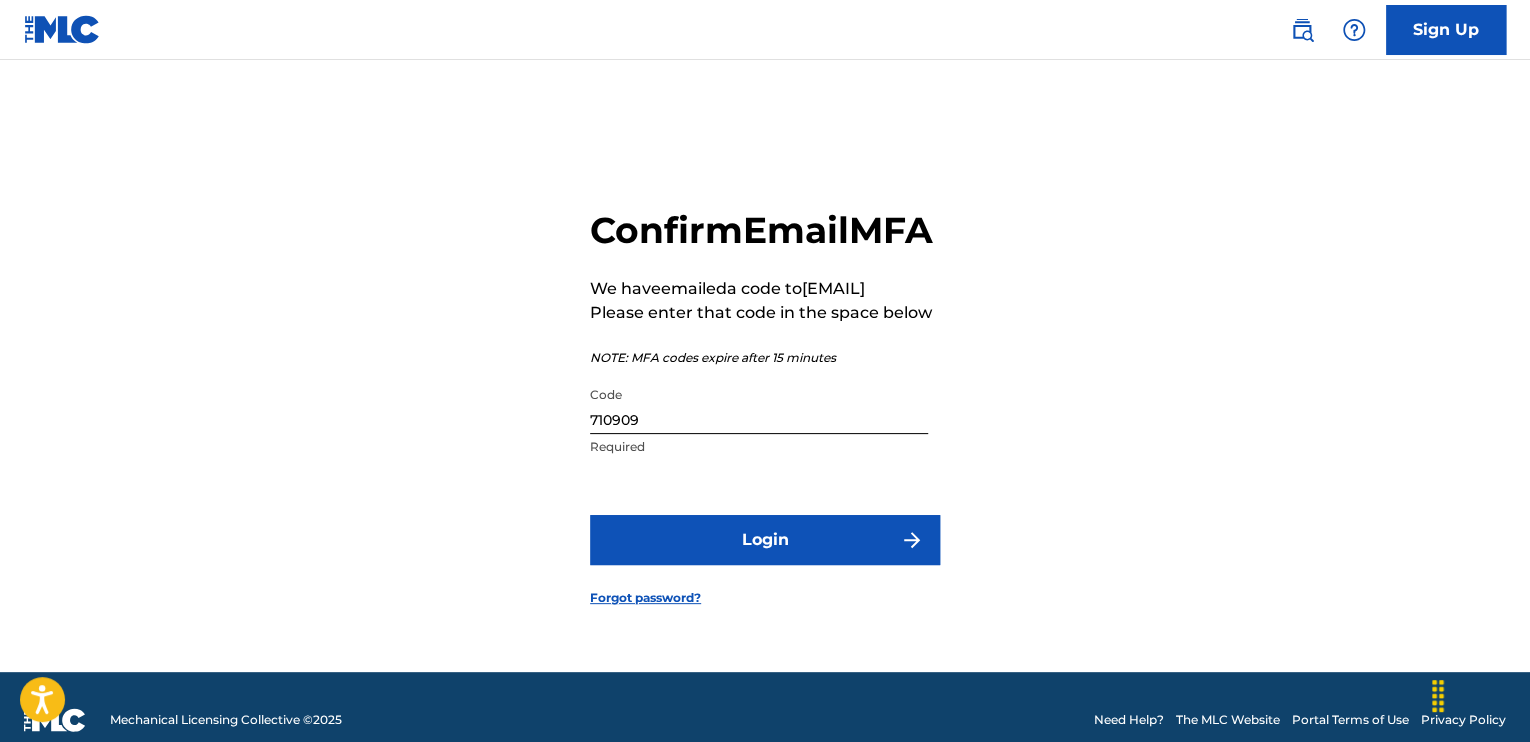 click on "Login" at bounding box center [765, 540] 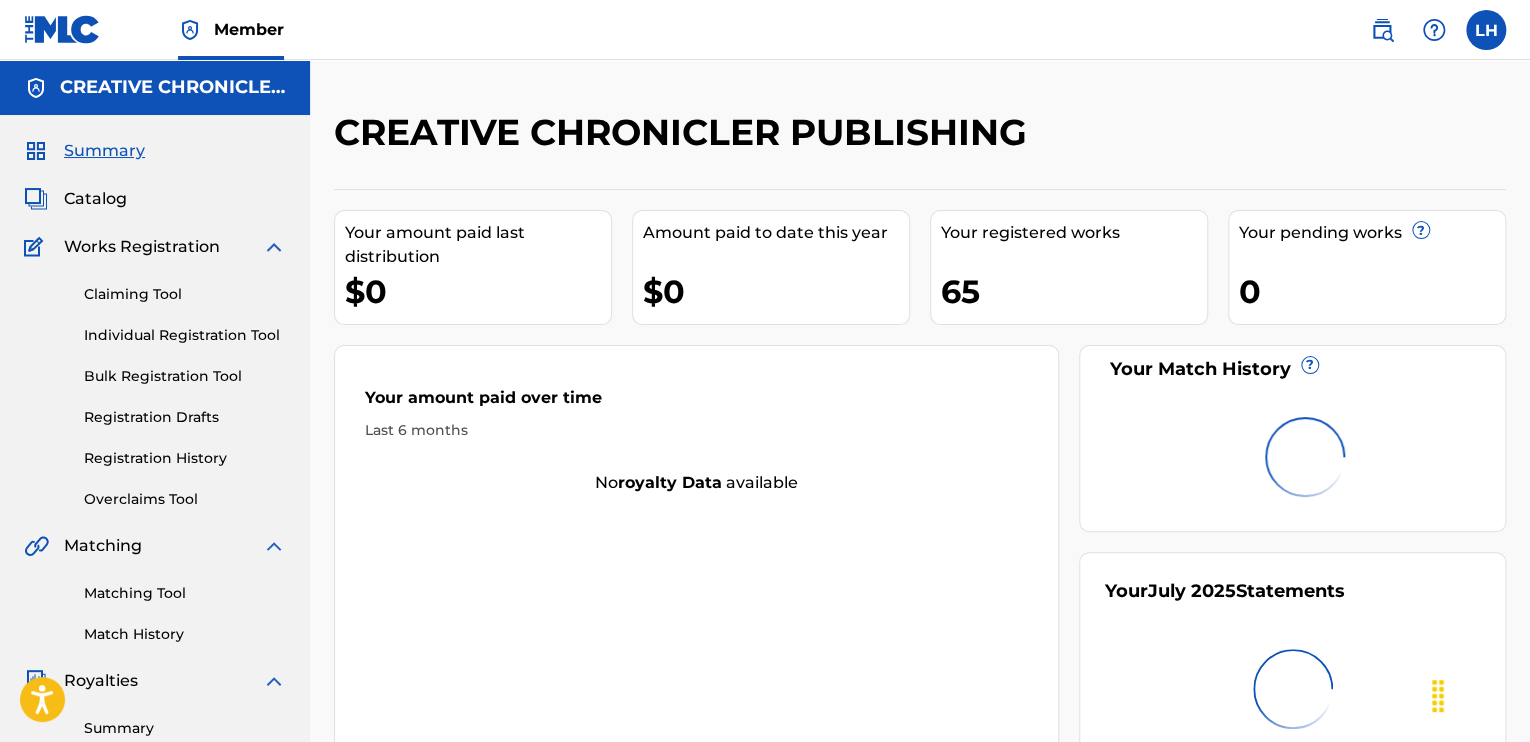 scroll, scrollTop: 0, scrollLeft: 0, axis: both 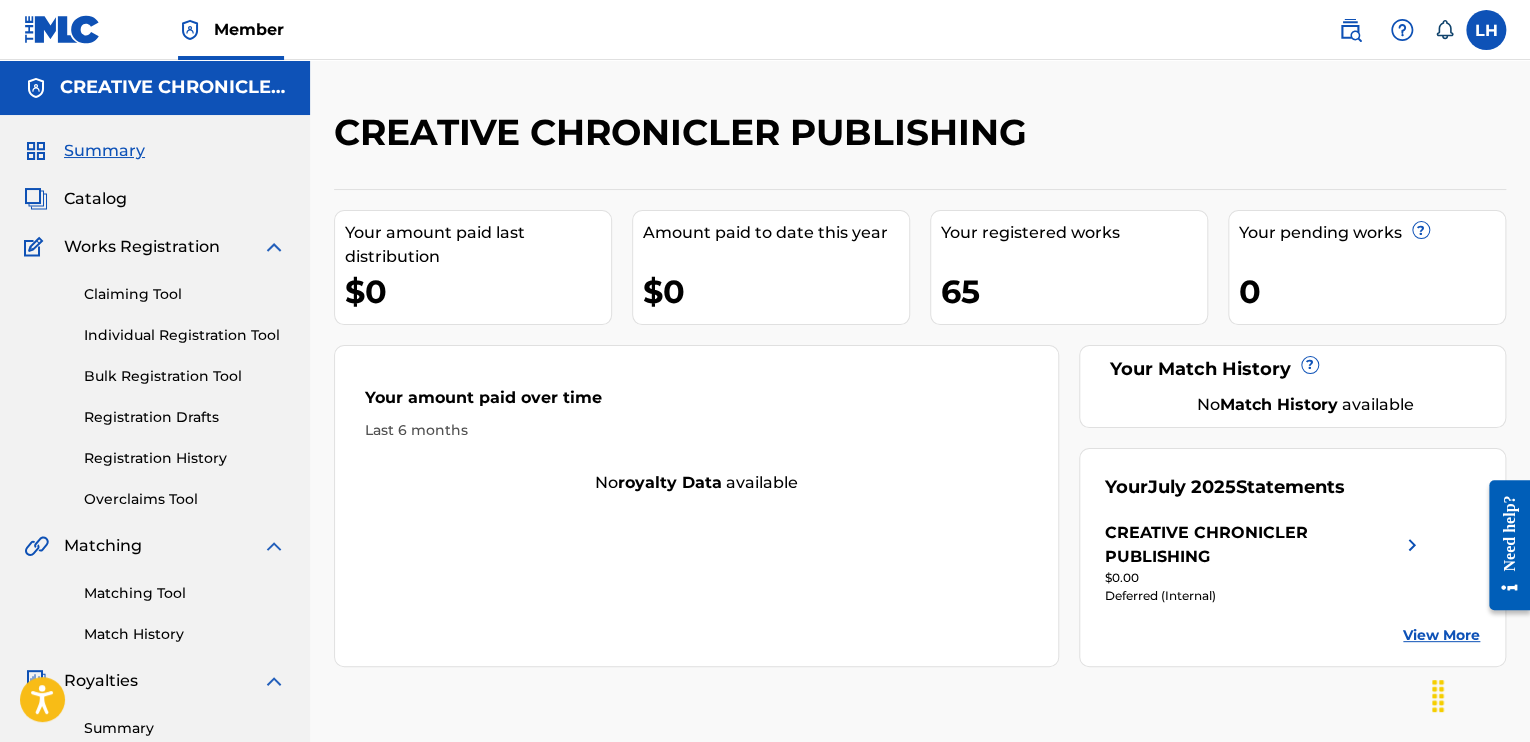 click on "Catalog" at bounding box center [95, 199] 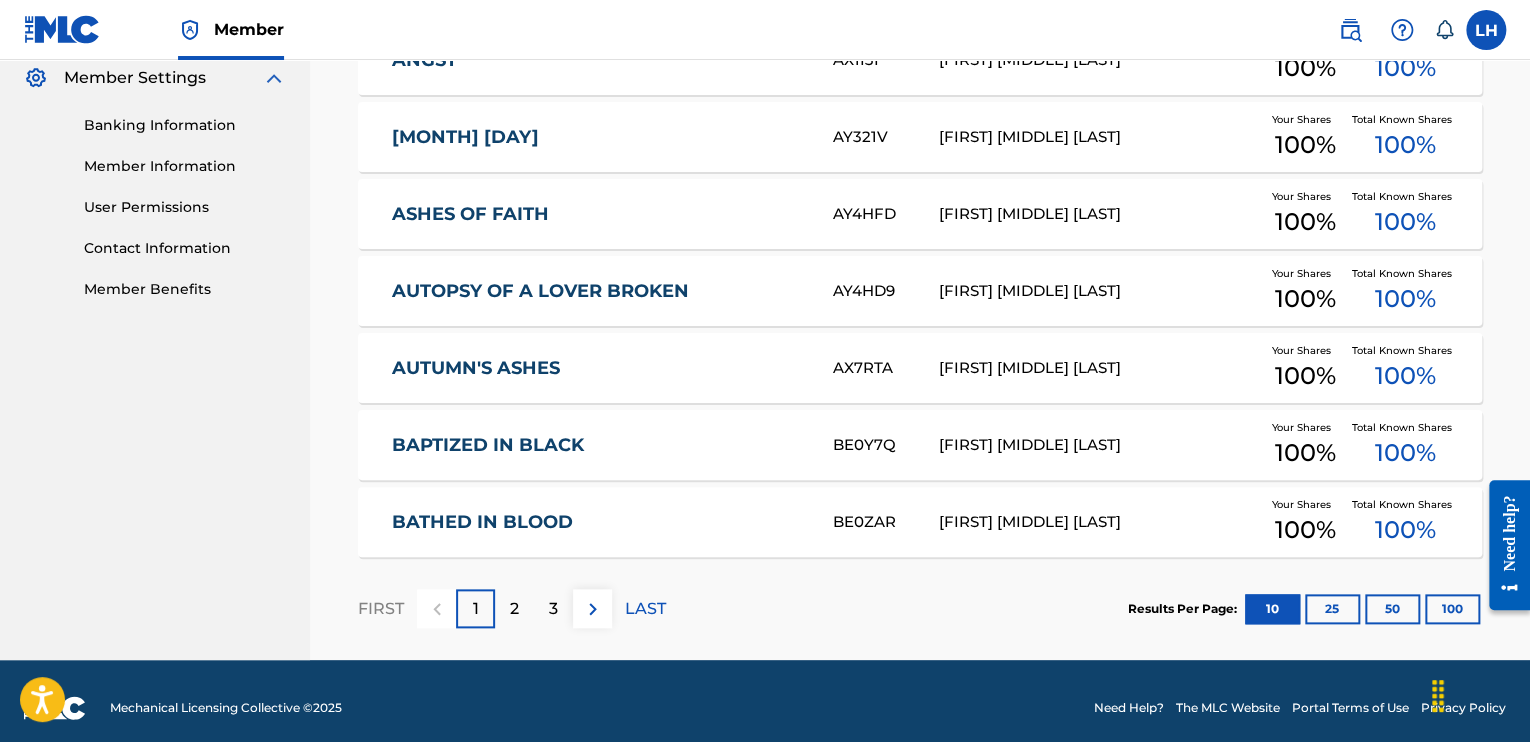 scroll, scrollTop: 832, scrollLeft: 0, axis: vertical 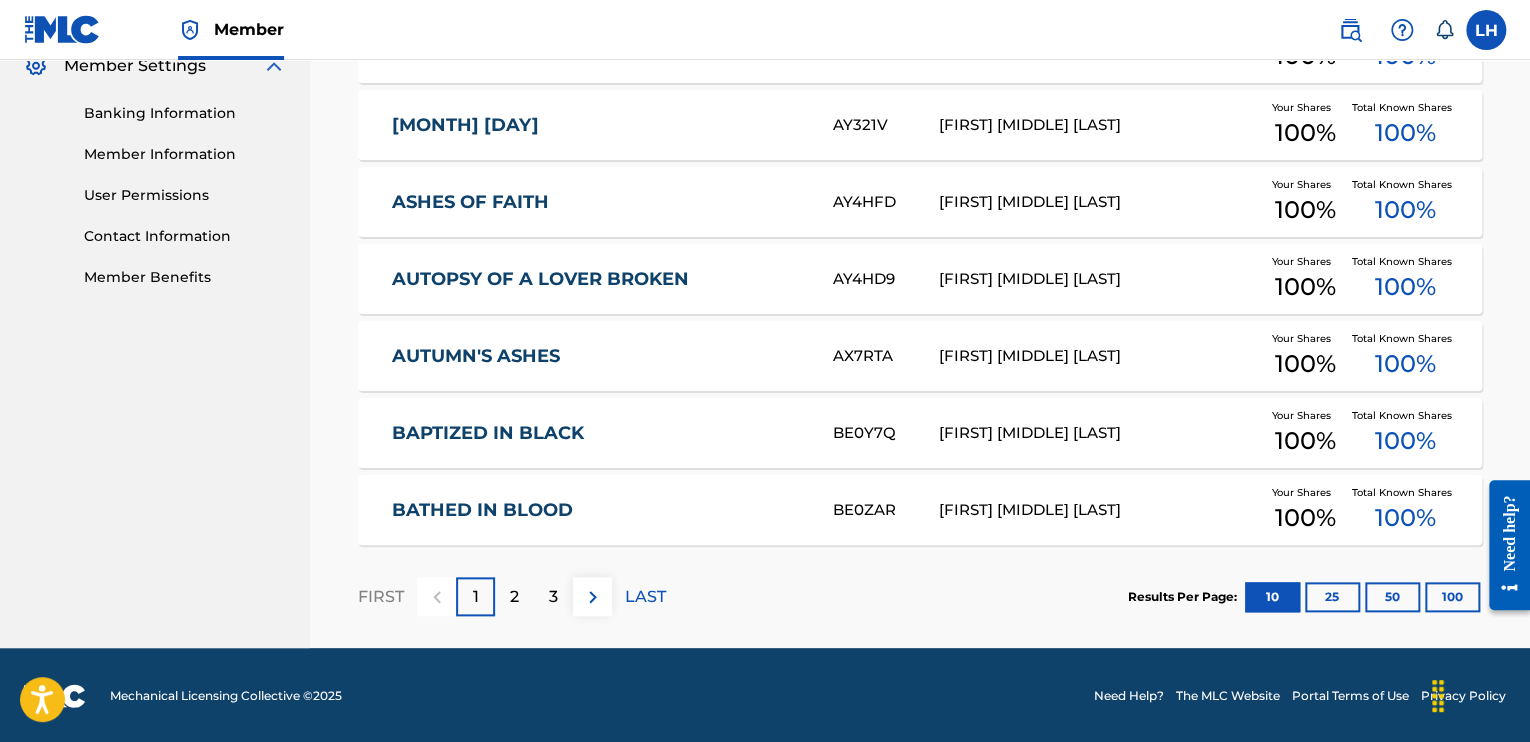 click on "AUTOPSY OF A LOVER BROKEN" at bounding box center (599, 279) 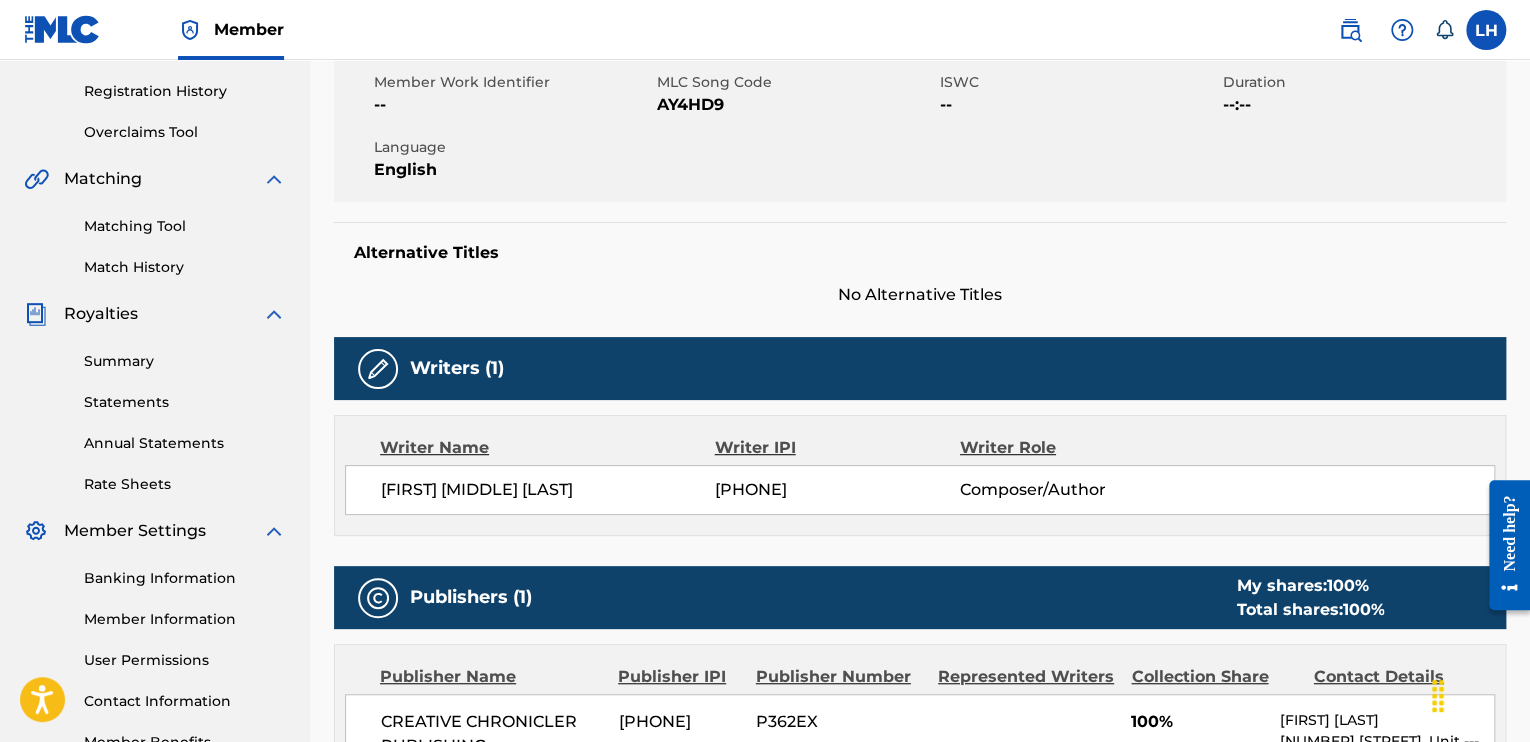 scroll, scrollTop: 328, scrollLeft: 0, axis: vertical 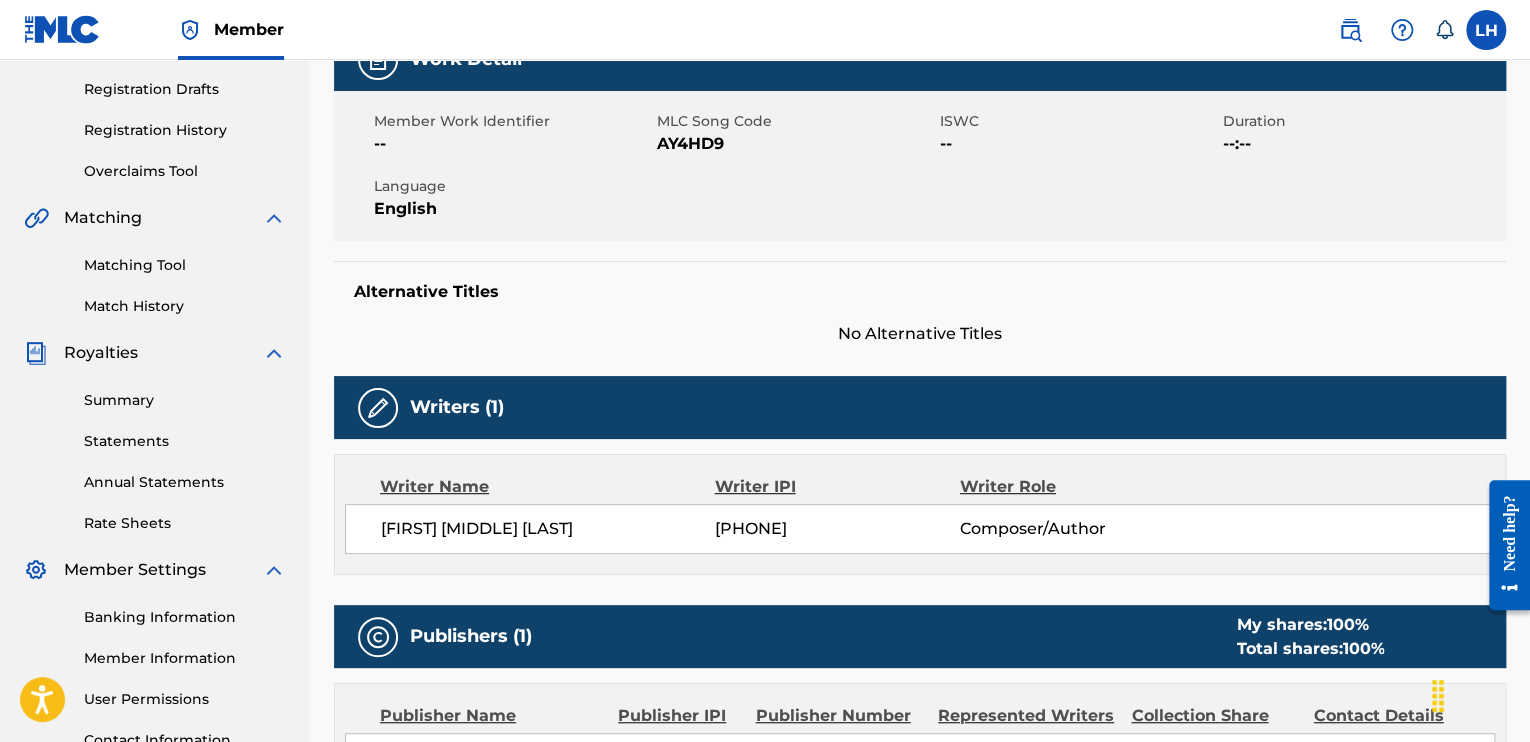 click on "Matching Tool" at bounding box center [185, 265] 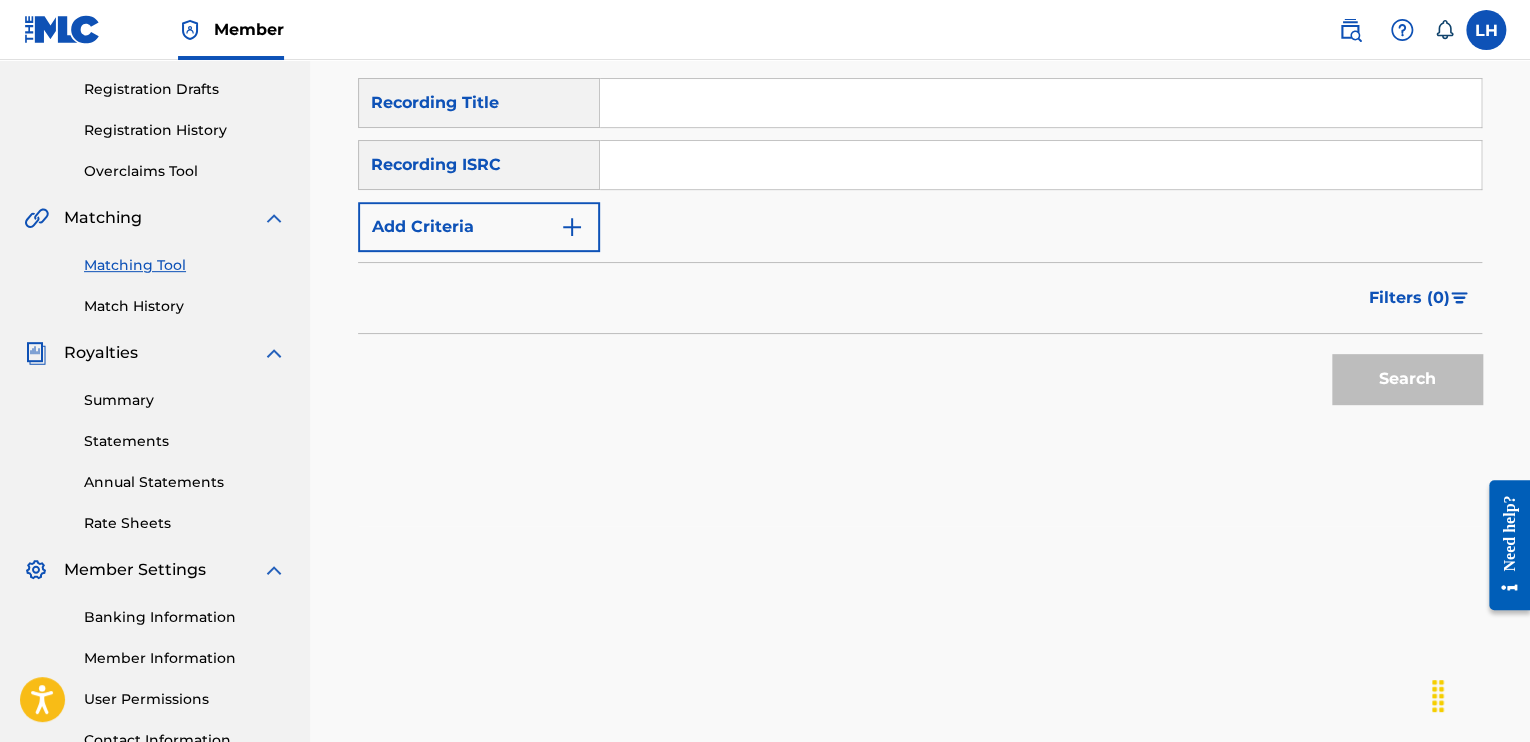 scroll, scrollTop: 0, scrollLeft: 0, axis: both 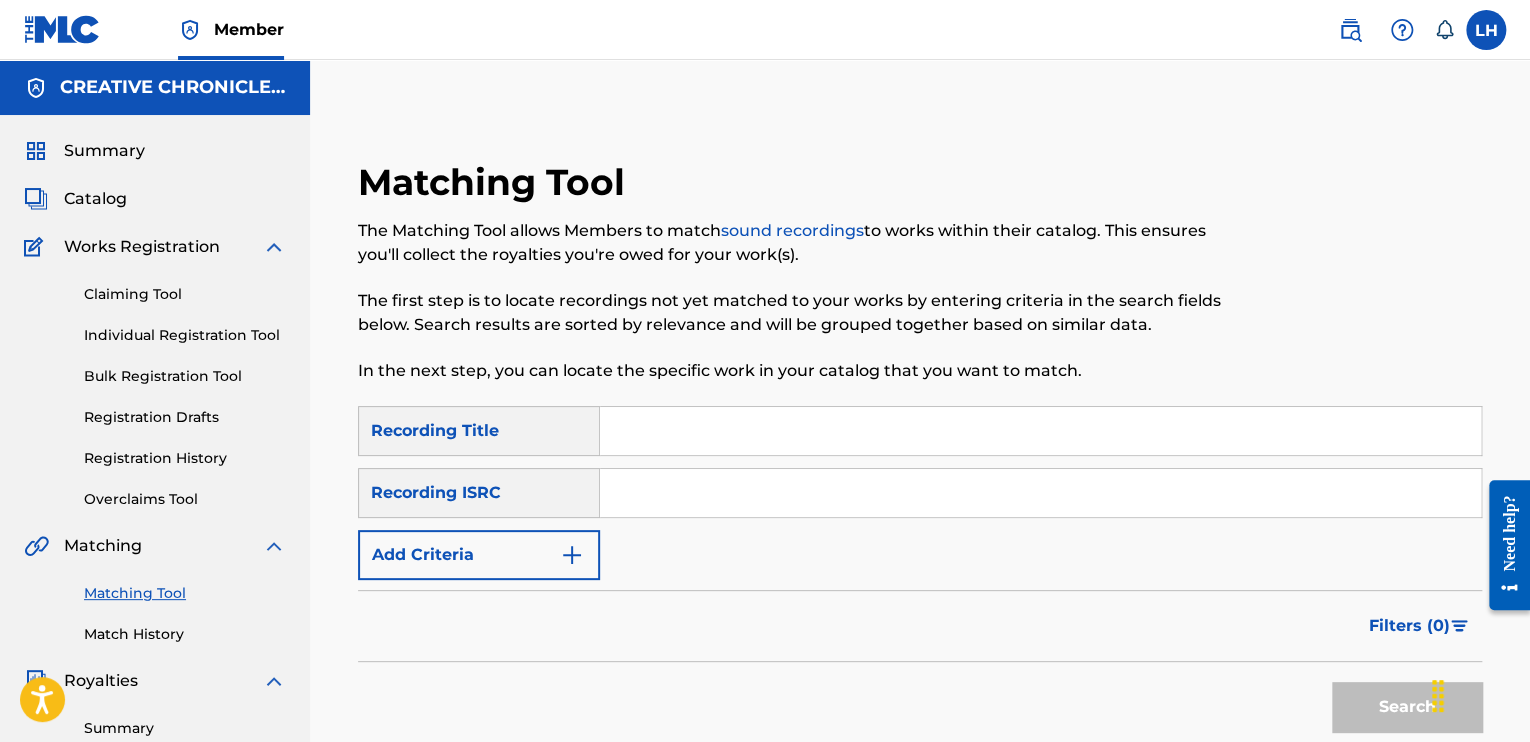 click at bounding box center (1040, 431) 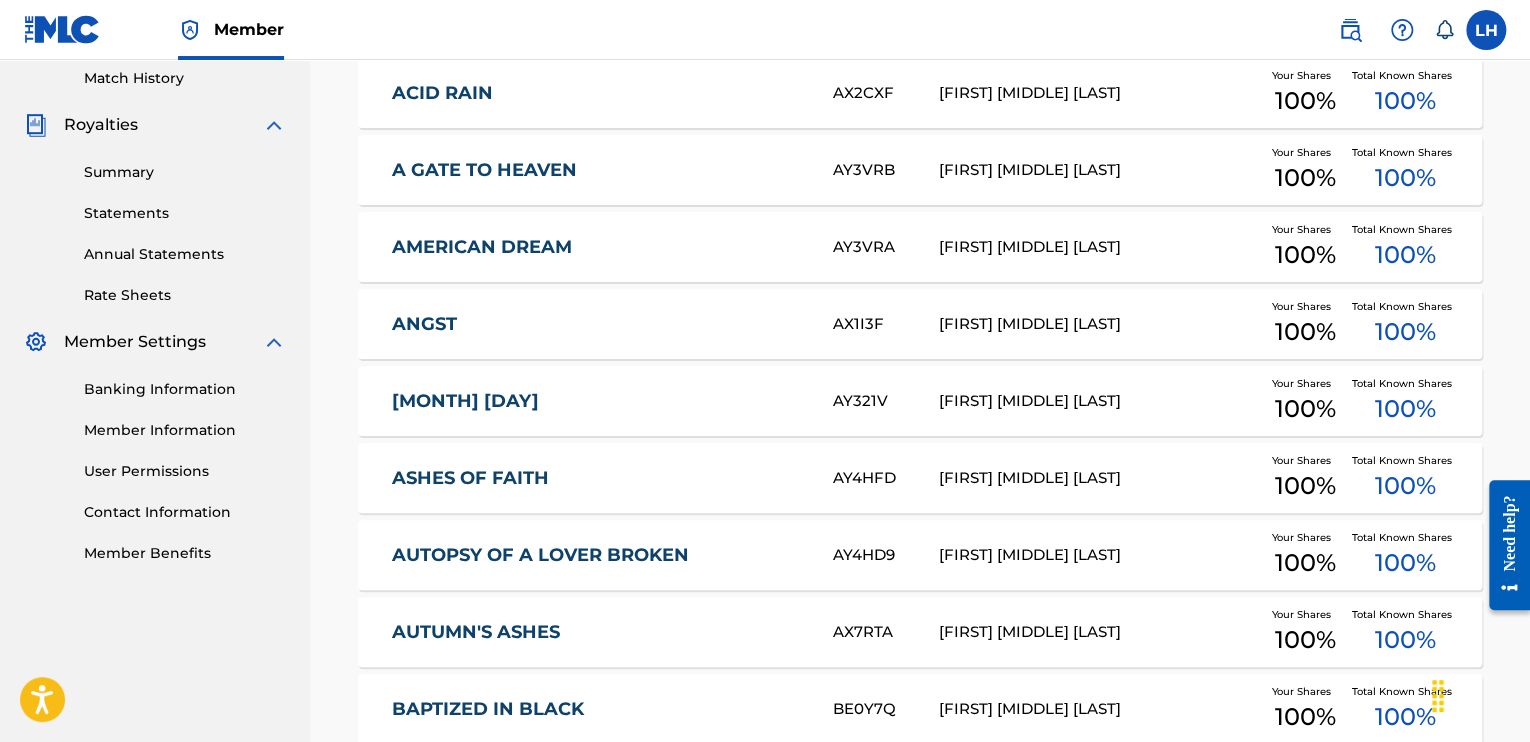 scroll, scrollTop: 600, scrollLeft: 0, axis: vertical 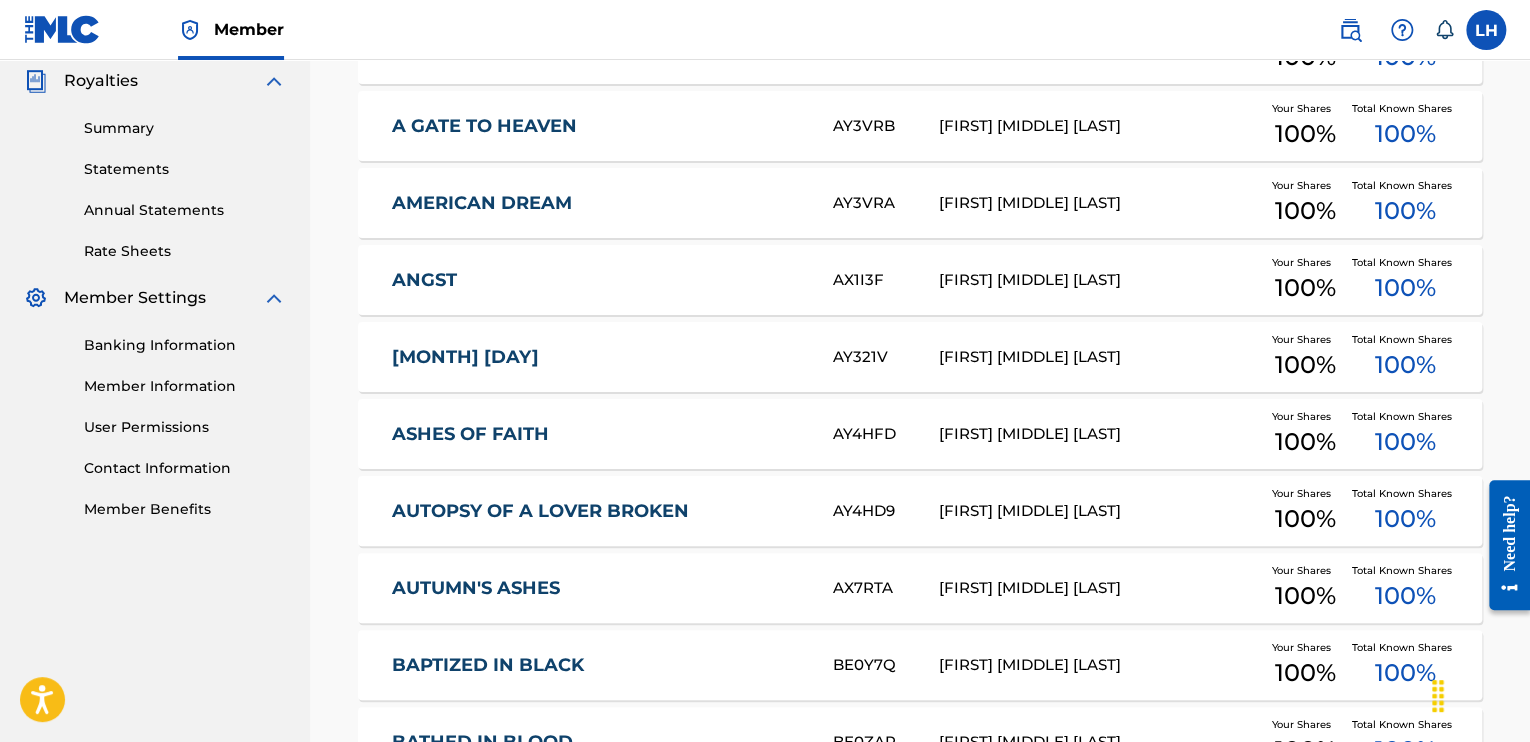 click on "AUTOPSY OF A LOVER BROKEN" at bounding box center (599, 511) 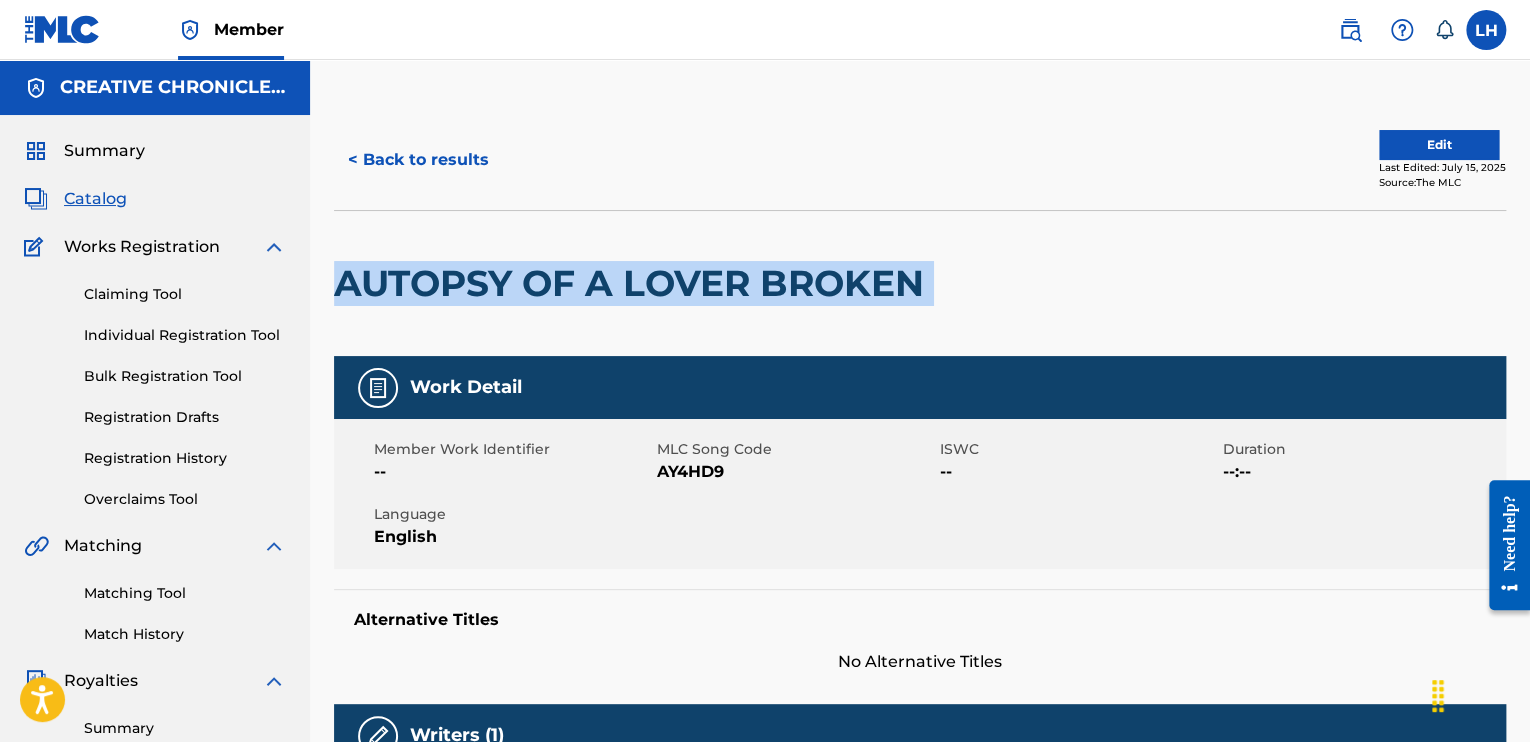 drag, startPoint x: 342, startPoint y: 275, endPoint x: 943, endPoint y: 267, distance: 601.0532 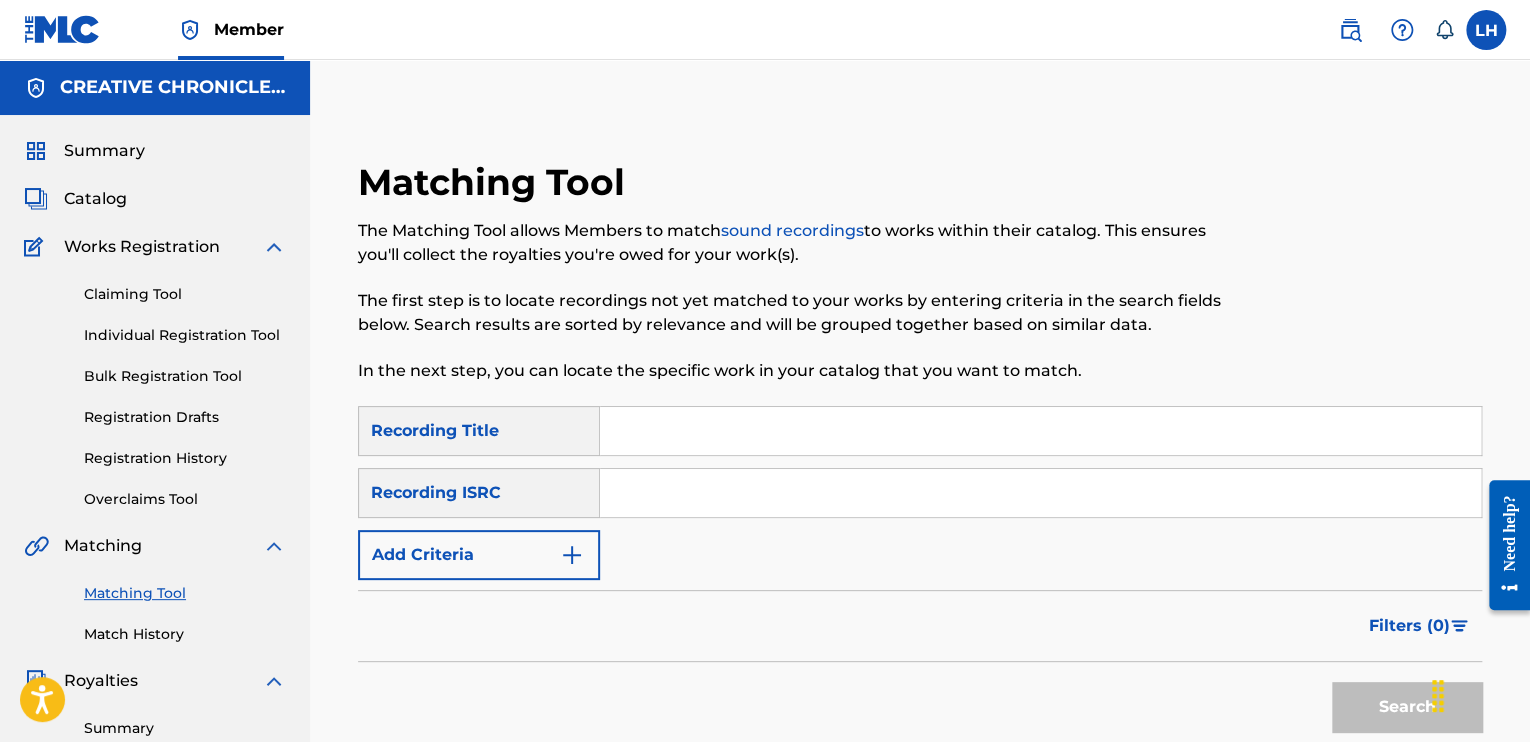 click at bounding box center [1040, 431] 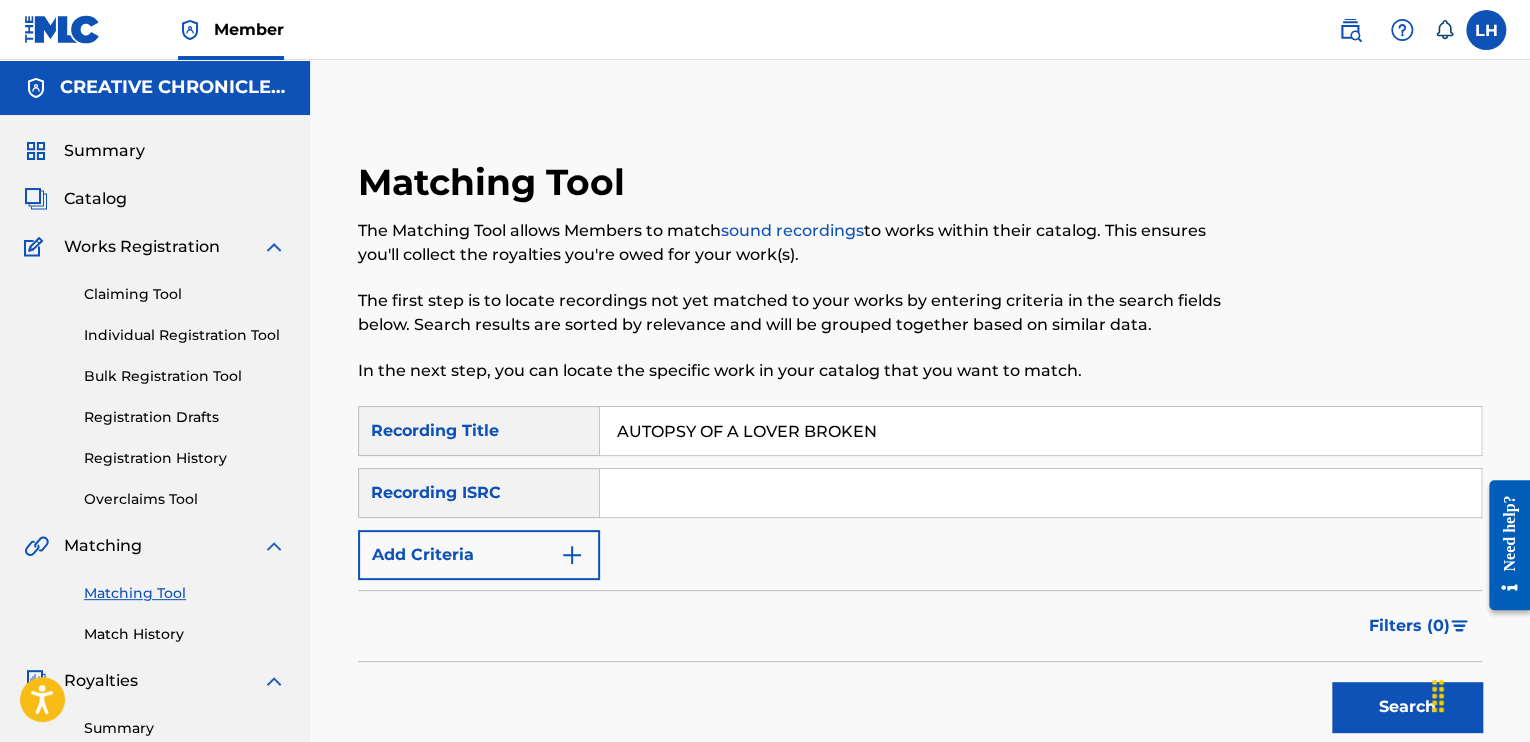 type on "AUTOPSY OF A LOVER BROKEN" 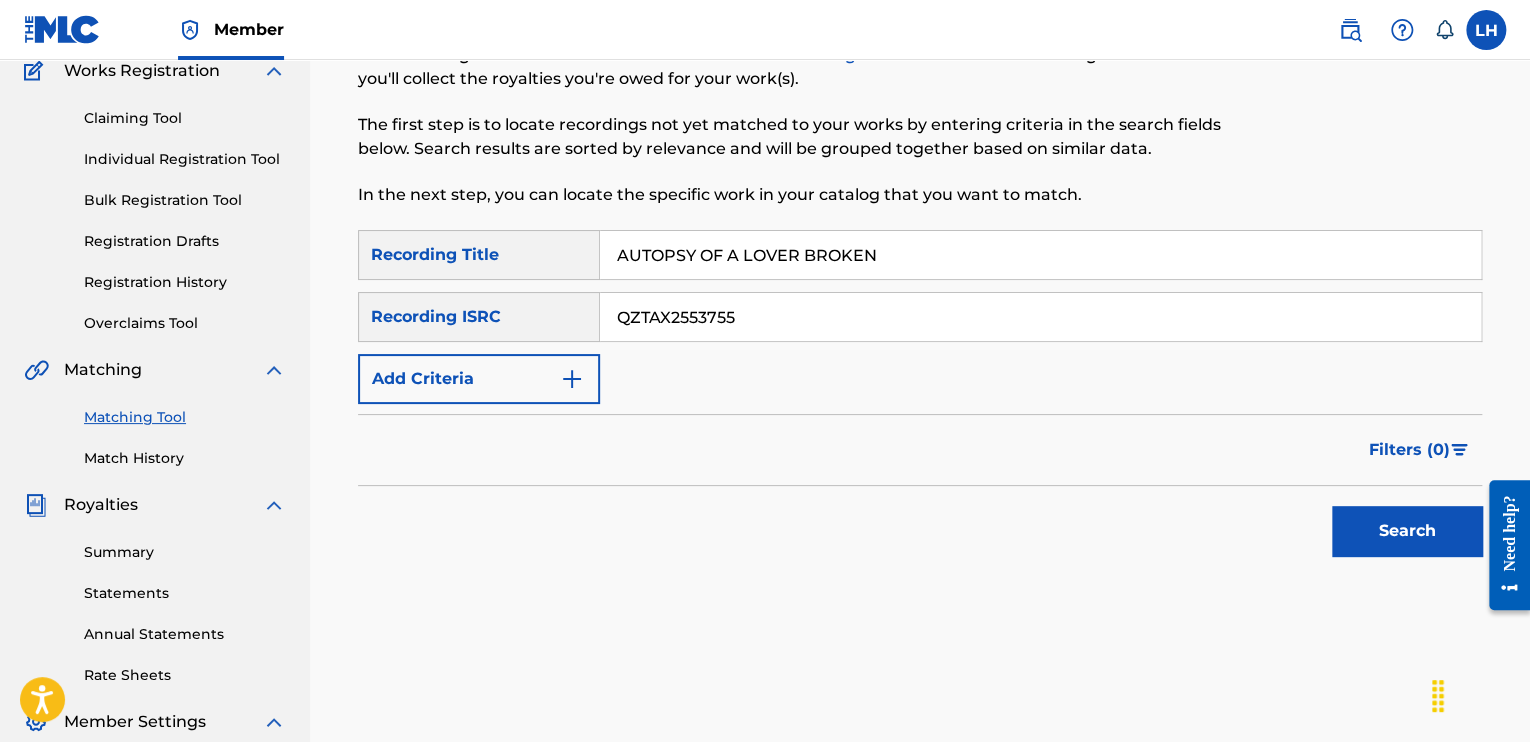 scroll, scrollTop: 200, scrollLeft: 0, axis: vertical 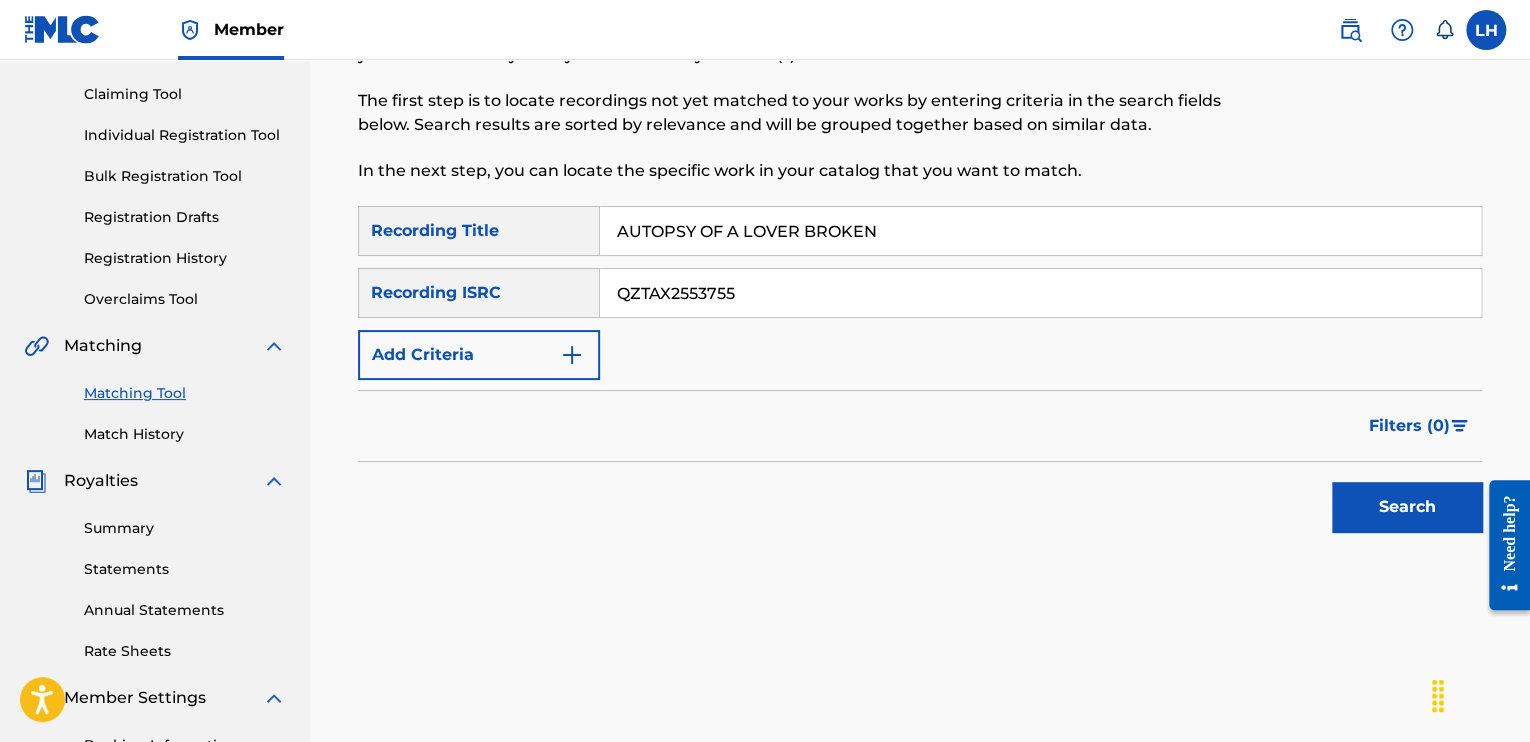 type on "QZTAX2553755" 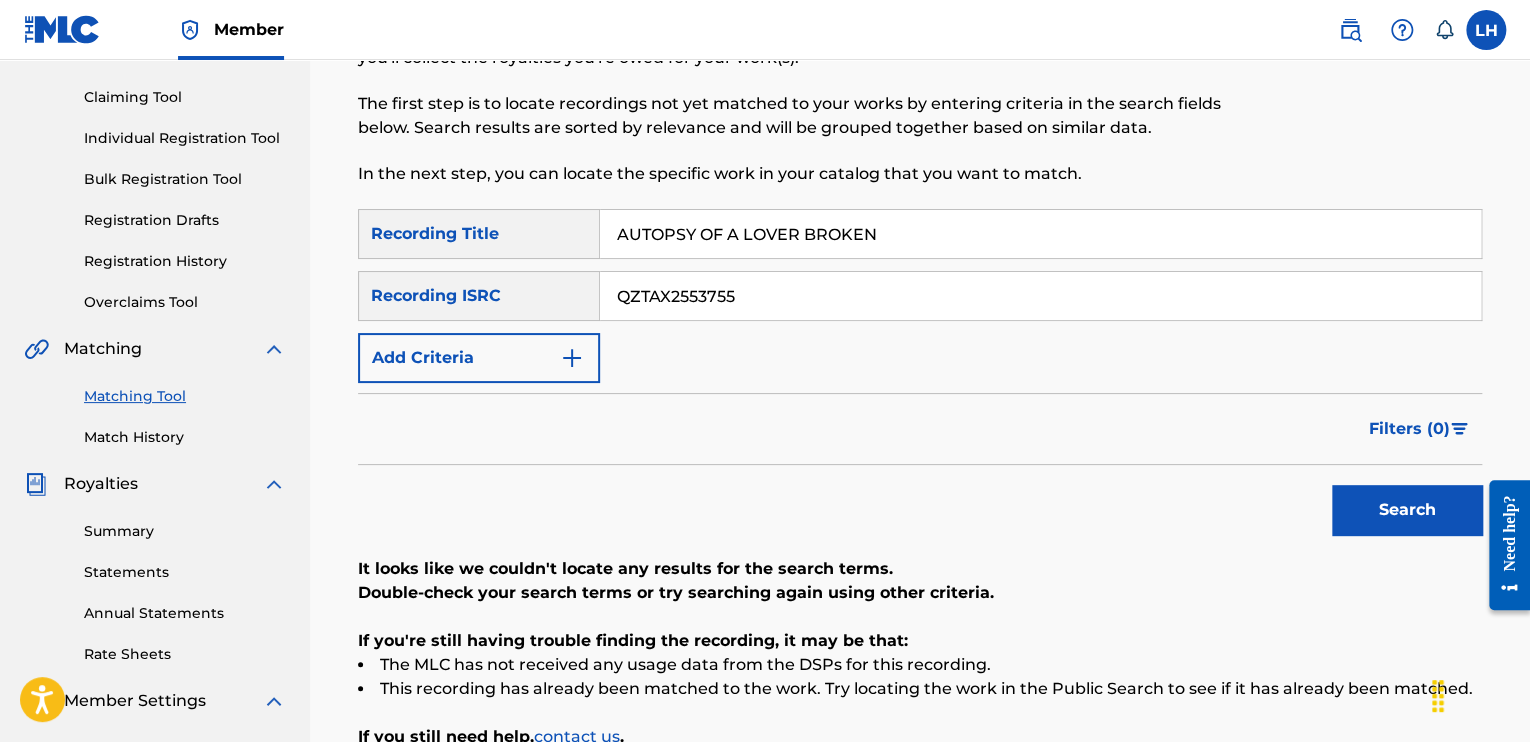 scroll, scrollTop: 200, scrollLeft: 0, axis: vertical 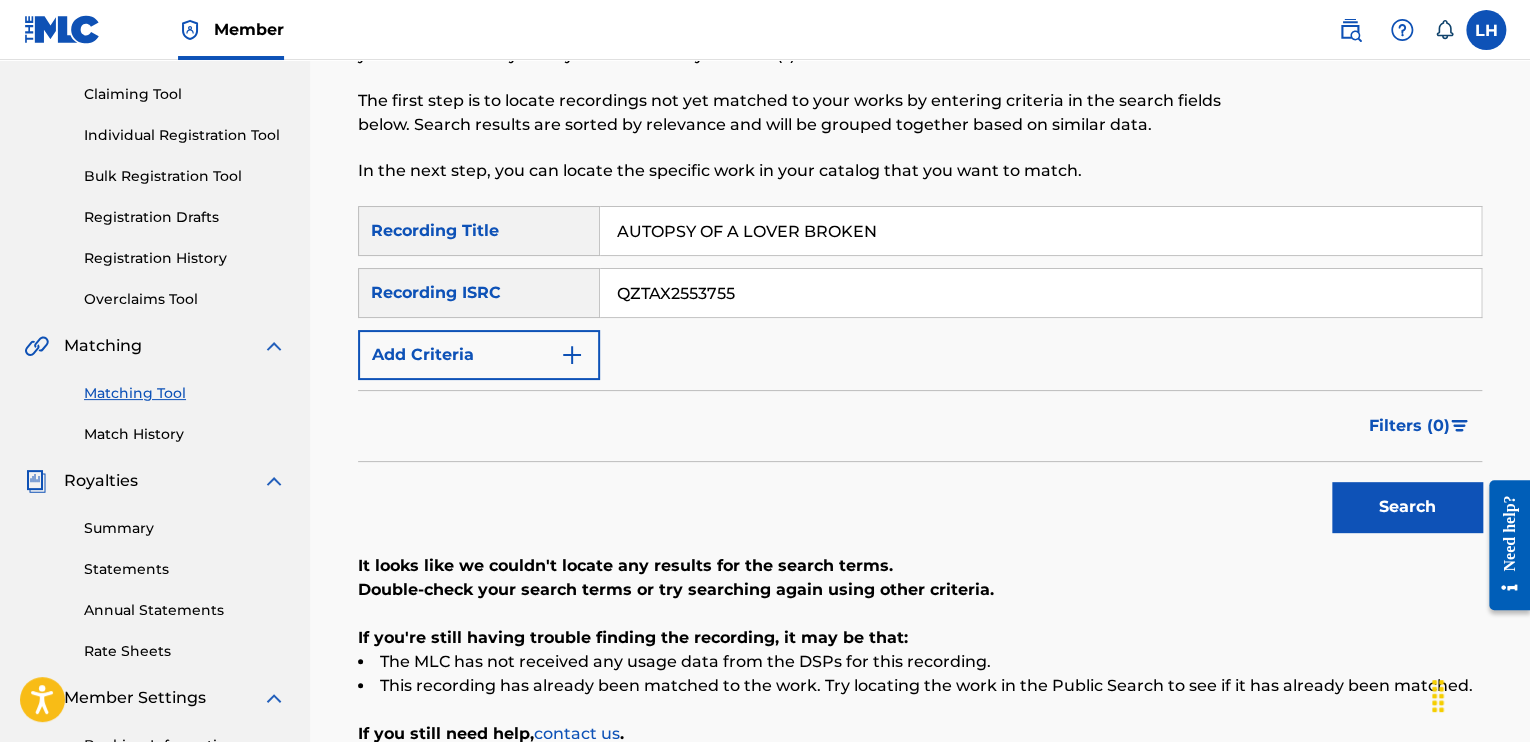 click at bounding box center (572, 355) 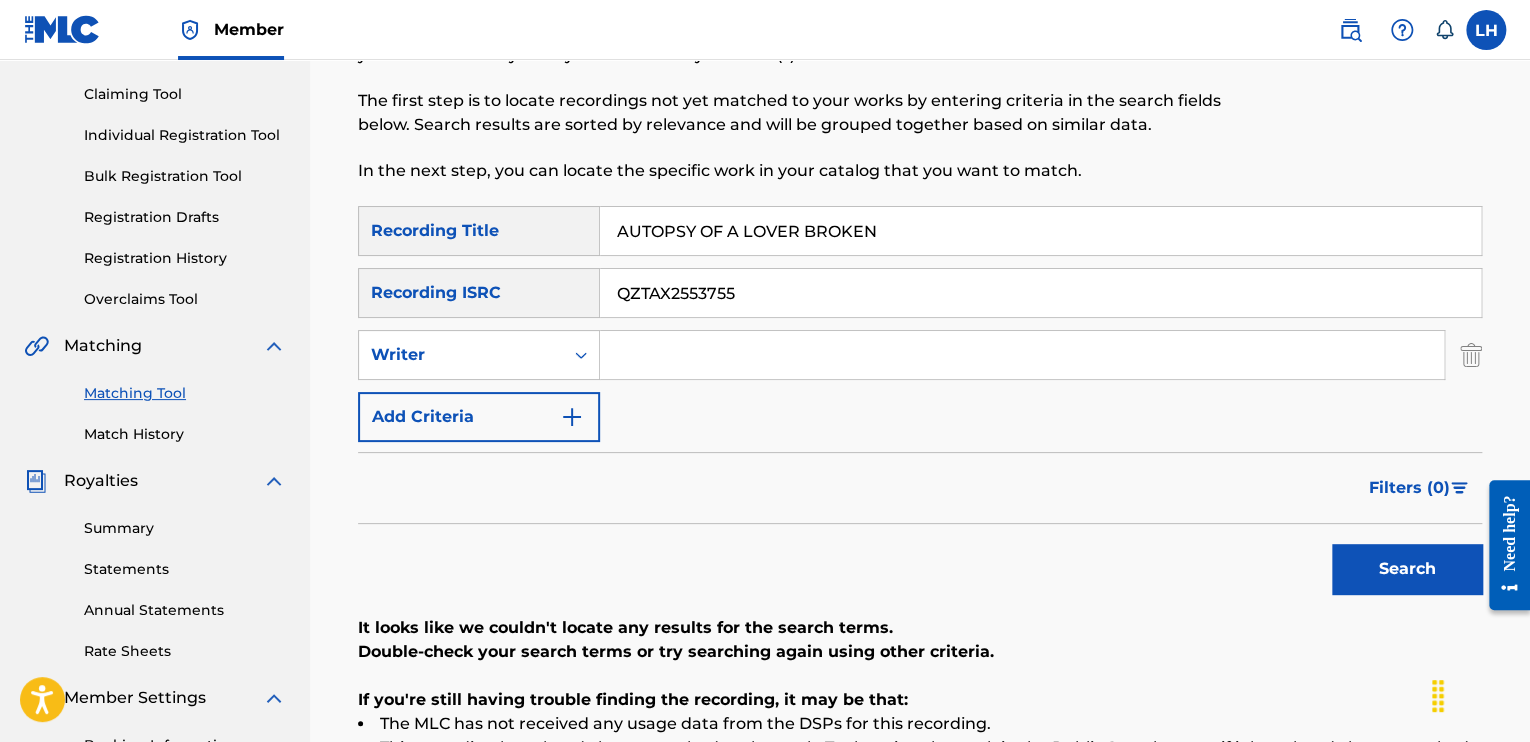 click at bounding box center [1022, 355] 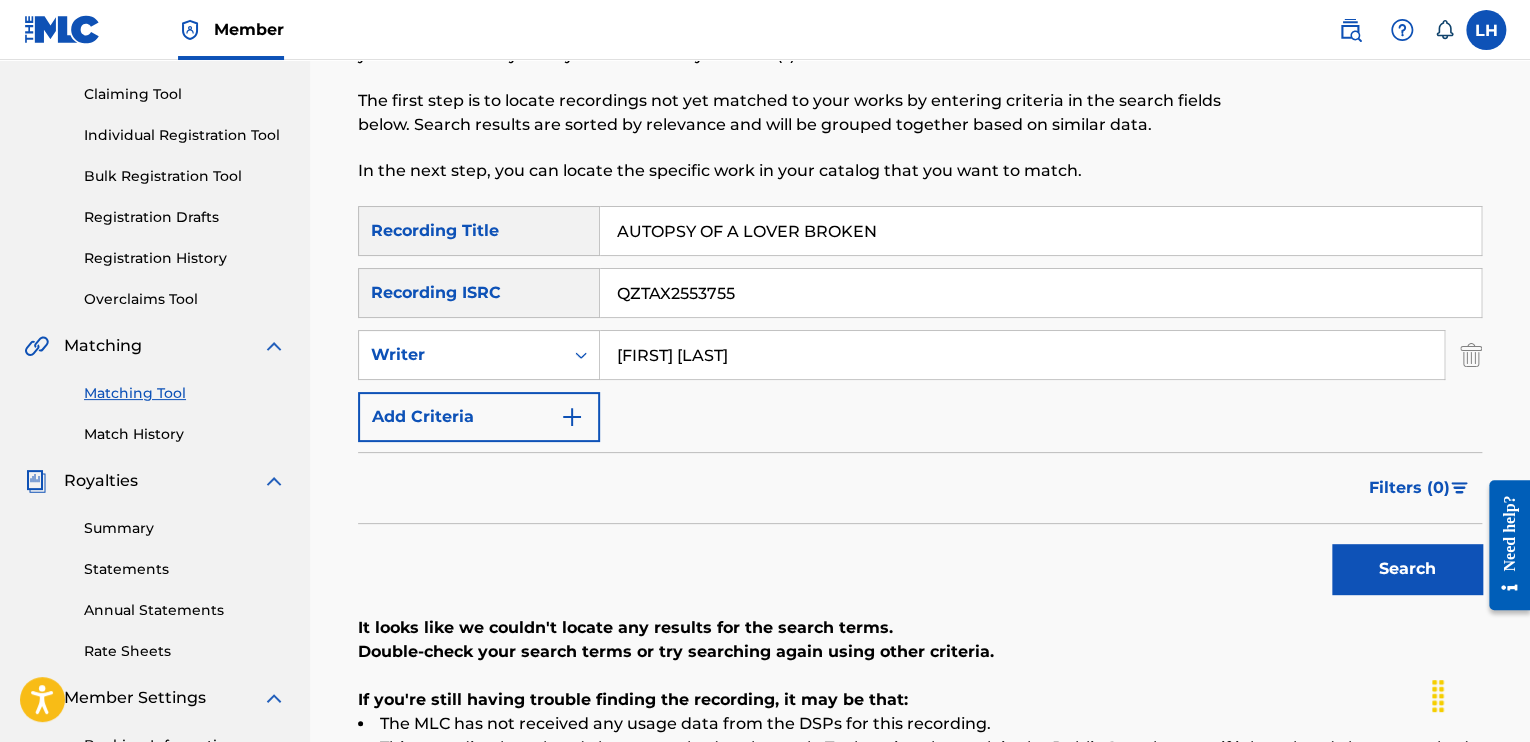 type on "Leif Hardin" 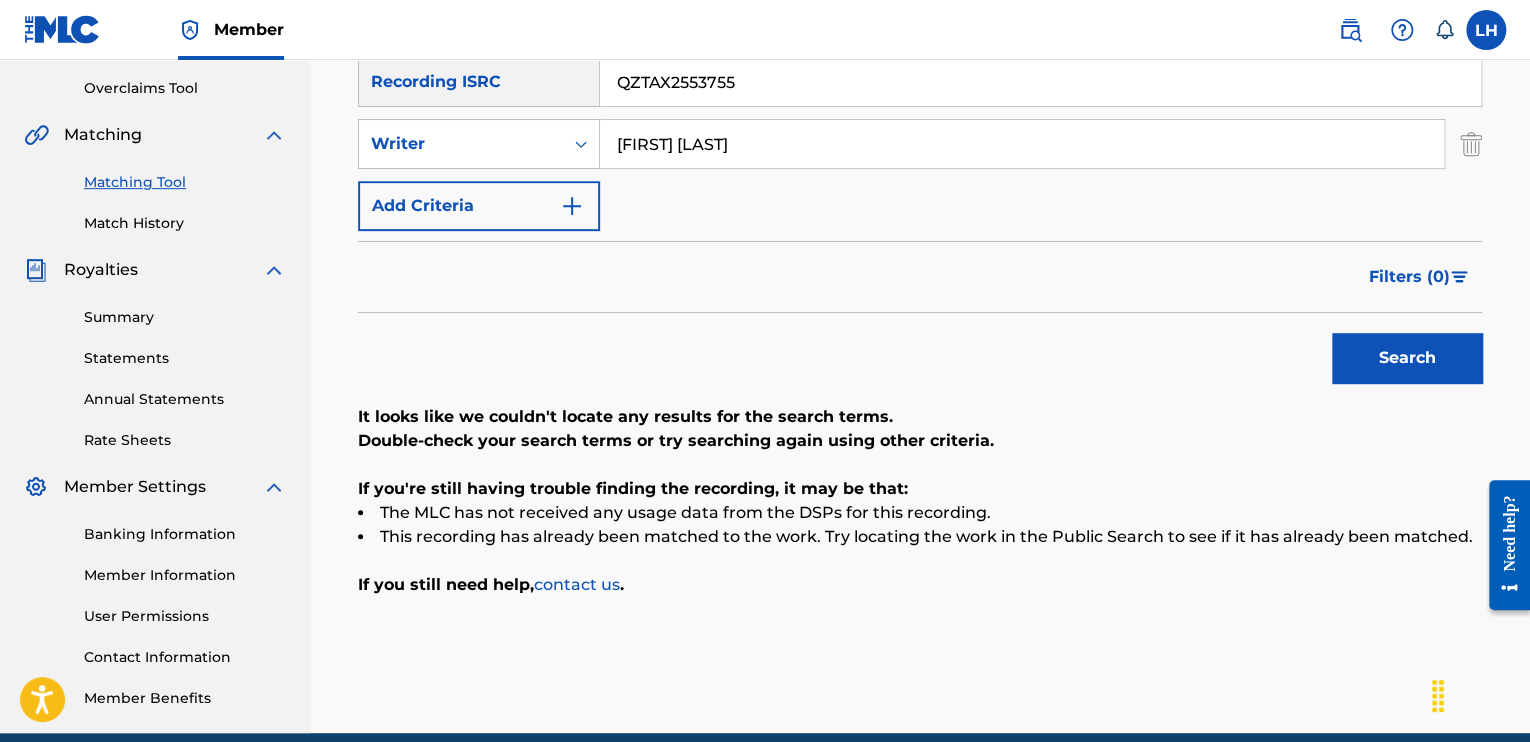 scroll, scrollTop: 497, scrollLeft: 0, axis: vertical 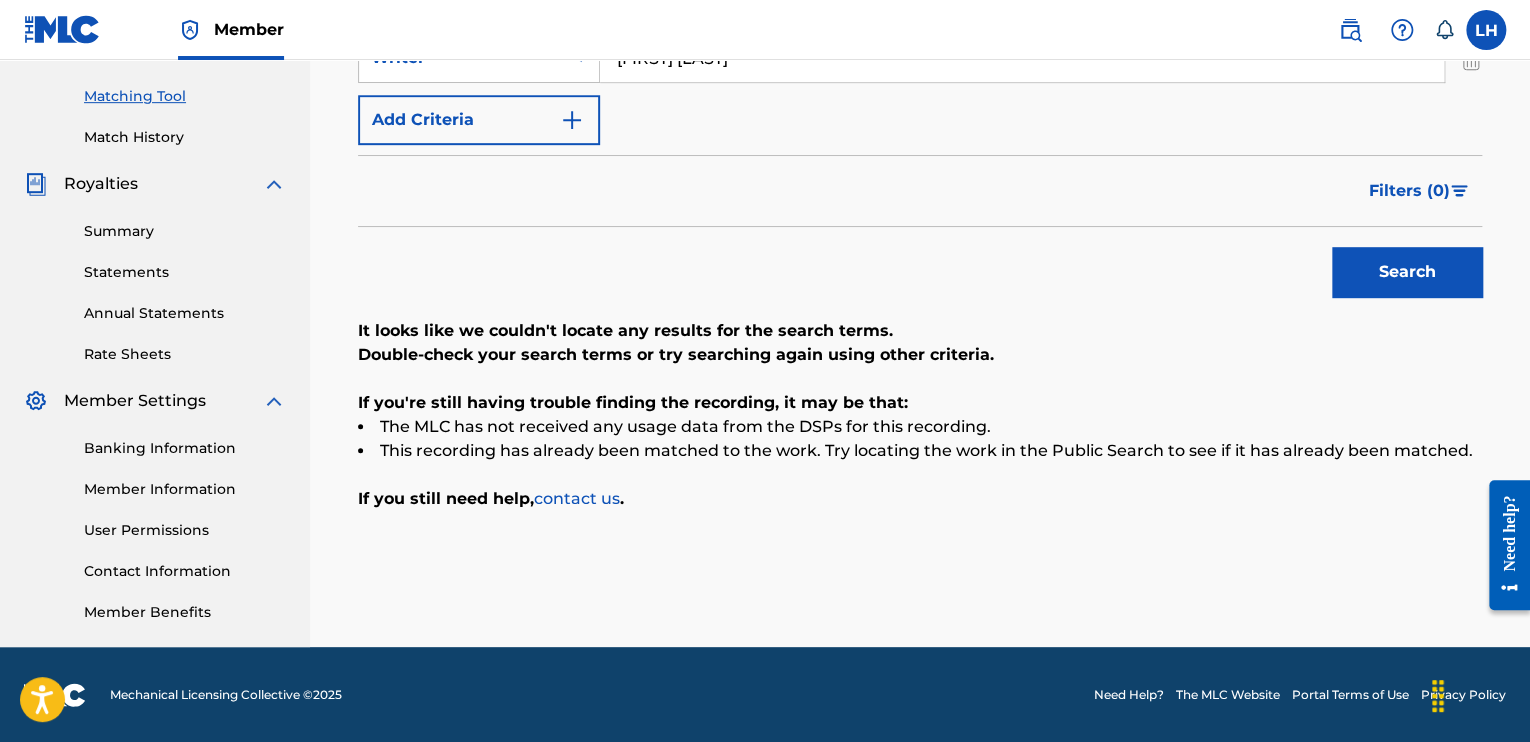 click on "The MLC has not received any usage data from the DSPs for this recording." at bounding box center (920, 427) 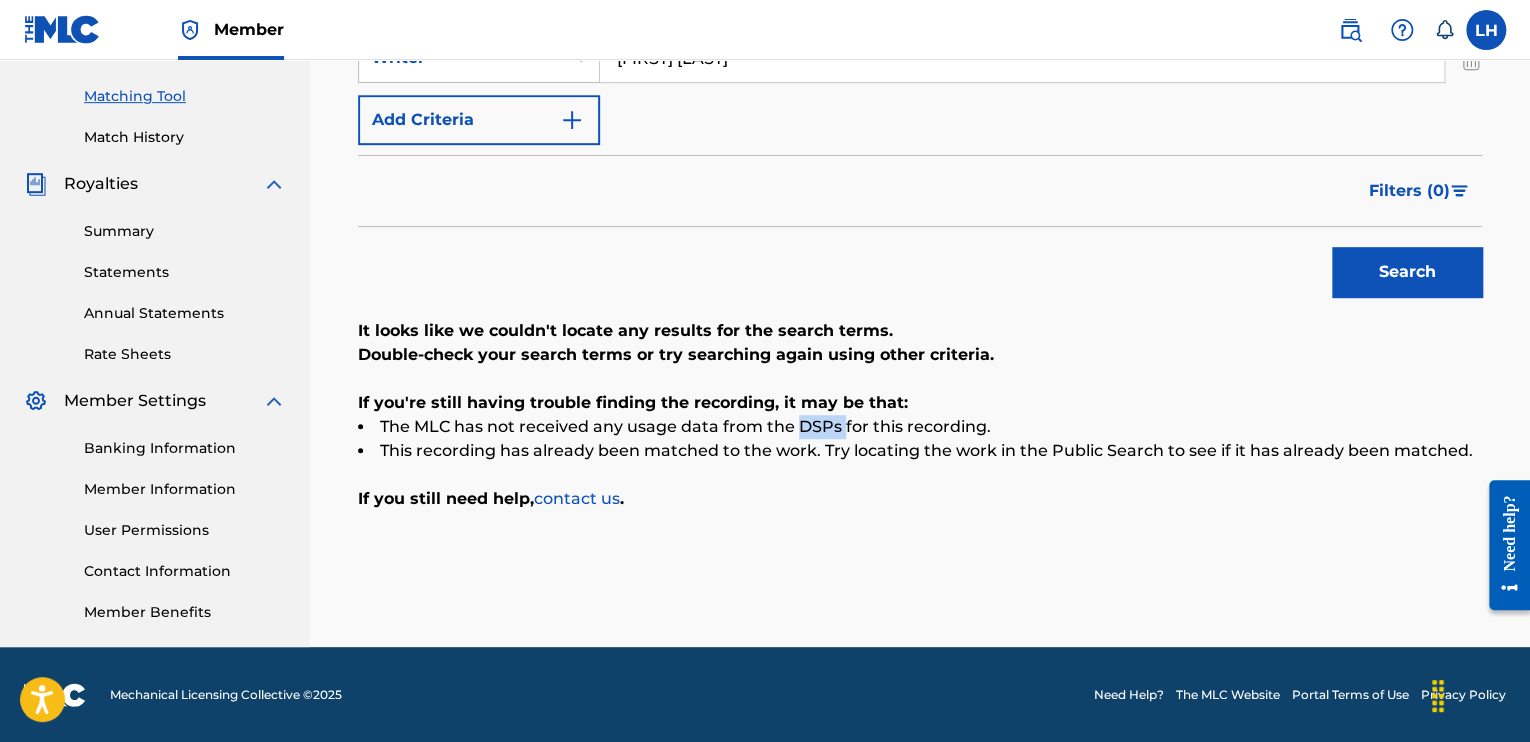 click on "The MLC has not received any usage data from the DSPs for this recording." at bounding box center [920, 427] 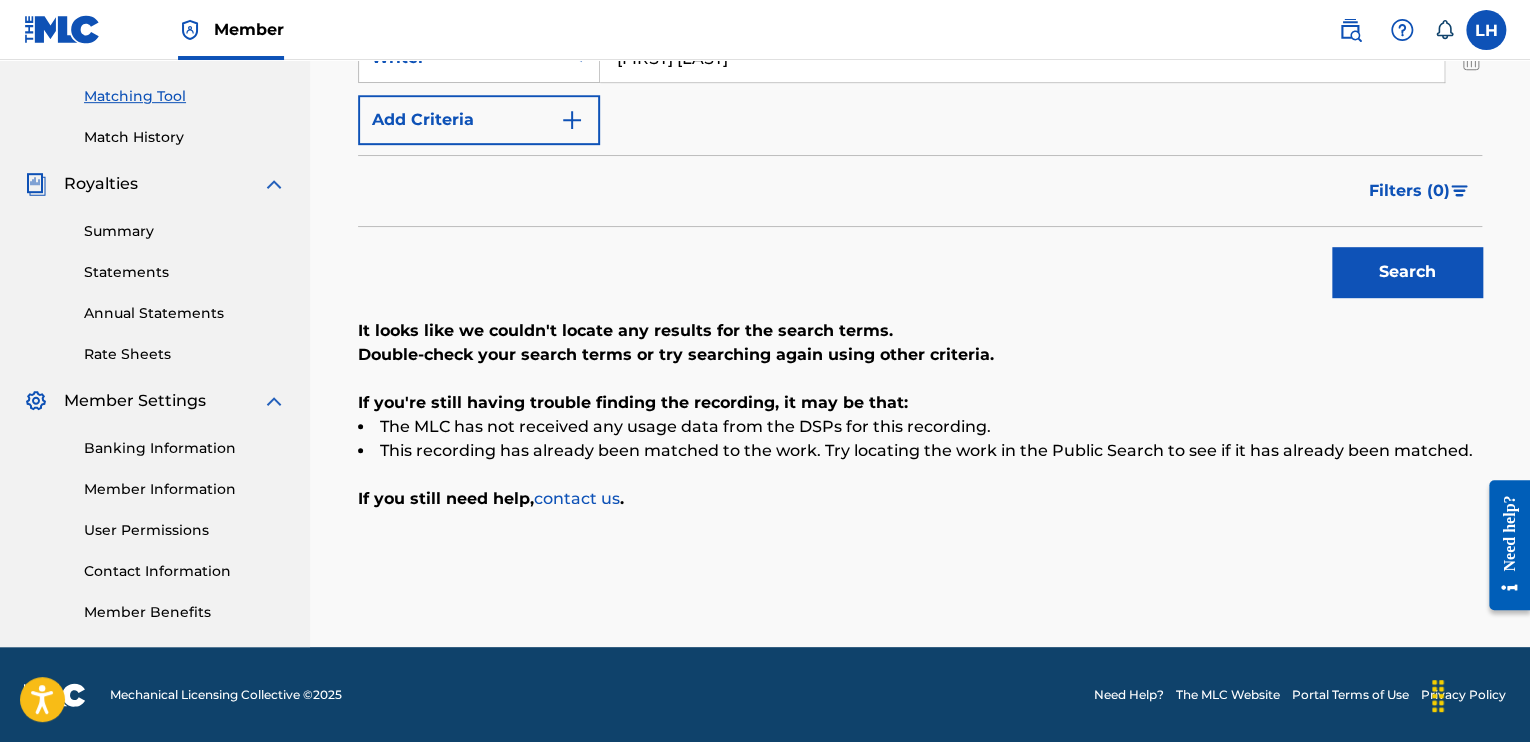 click on "Matching Tool The Matching Tool allows Members to match  sound recordings  to works within their catalog. This ensures you'll collect the royalties you're owed for your work(s). The first step is to locate recordings not yet matched to your works by entering criteria in the search fields below. Search results are sorted by relevance and will be grouped together based on similar data. In the next step, you can locate the specific work in your catalog that you want to match. SearchWithCriteria5644fb91-66d7-451a-acdd-642a9d820695 Recording Title AUTOPSY OF A LOVER BROKEN SearchWithCriteria9240a4d3-2fc4-4ed5-85af-0dfd2b6dba1d Recording ISRC QZTAX2553755 SearchWithCriteria54306ae7-66c1-4254-93b4-613665aaf846 Writer Leif Hardin Add Criteria Filter Estimated Value All $$$$$ $$$$ $$$ $$ $ Source All Blanket License Historical Unmatched Remove Filters Apply Filters Filters ( 0 ) Search It looks like we couldn't locate any results for the search terms.   If you still need help,  contact us ." at bounding box center (920, 137) 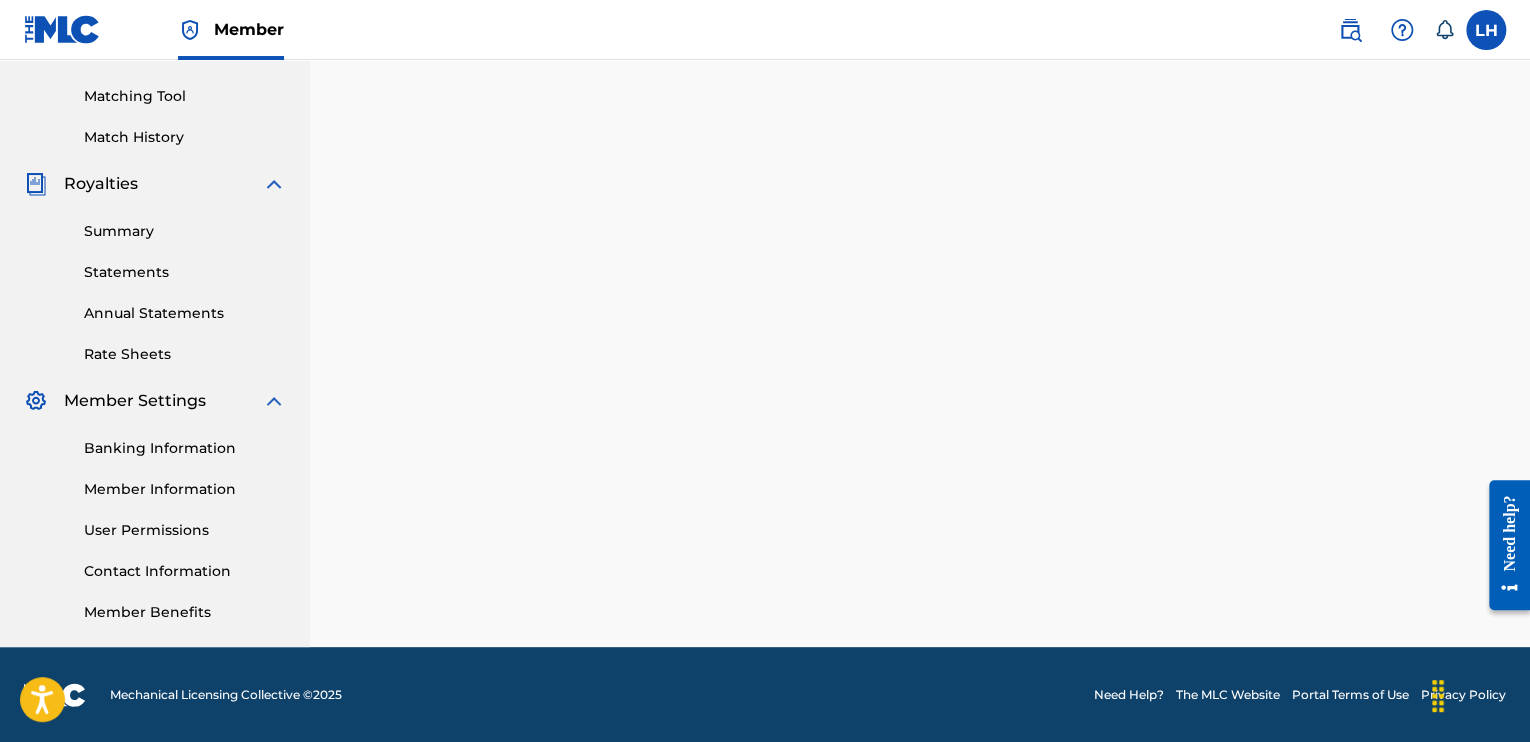 scroll, scrollTop: 0, scrollLeft: 0, axis: both 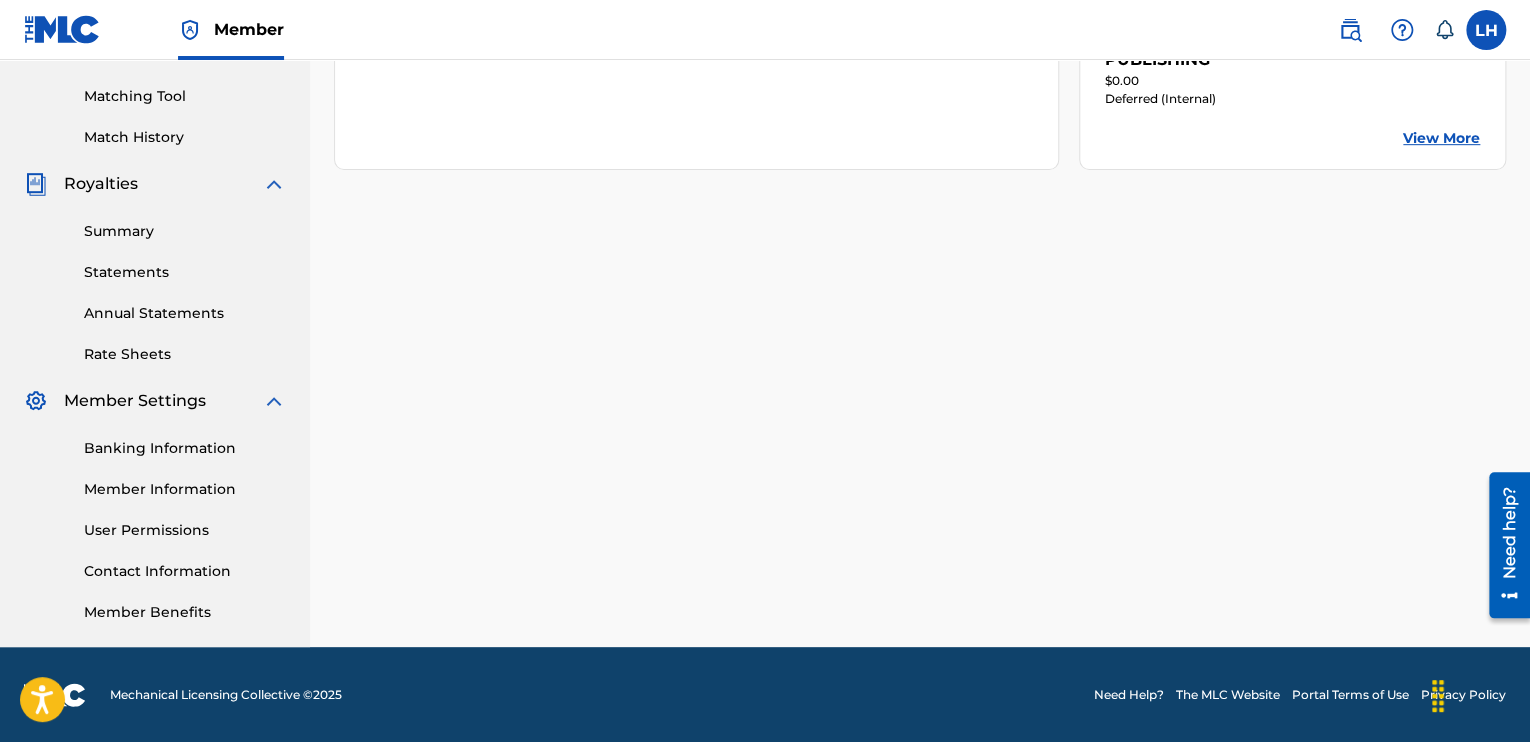 click on "Banking Information" at bounding box center [185, 448] 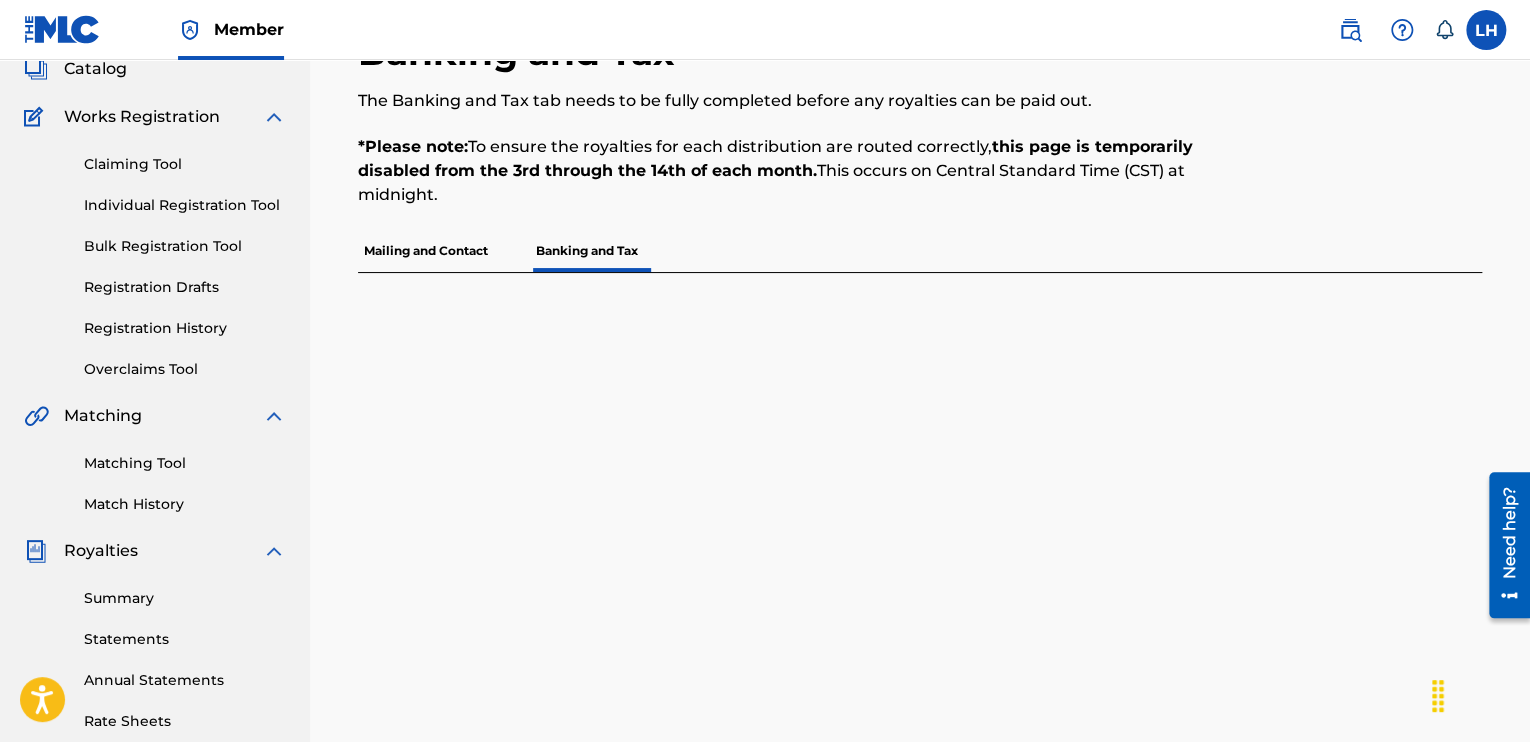 scroll, scrollTop: 200, scrollLeft: 0, axis: vertical 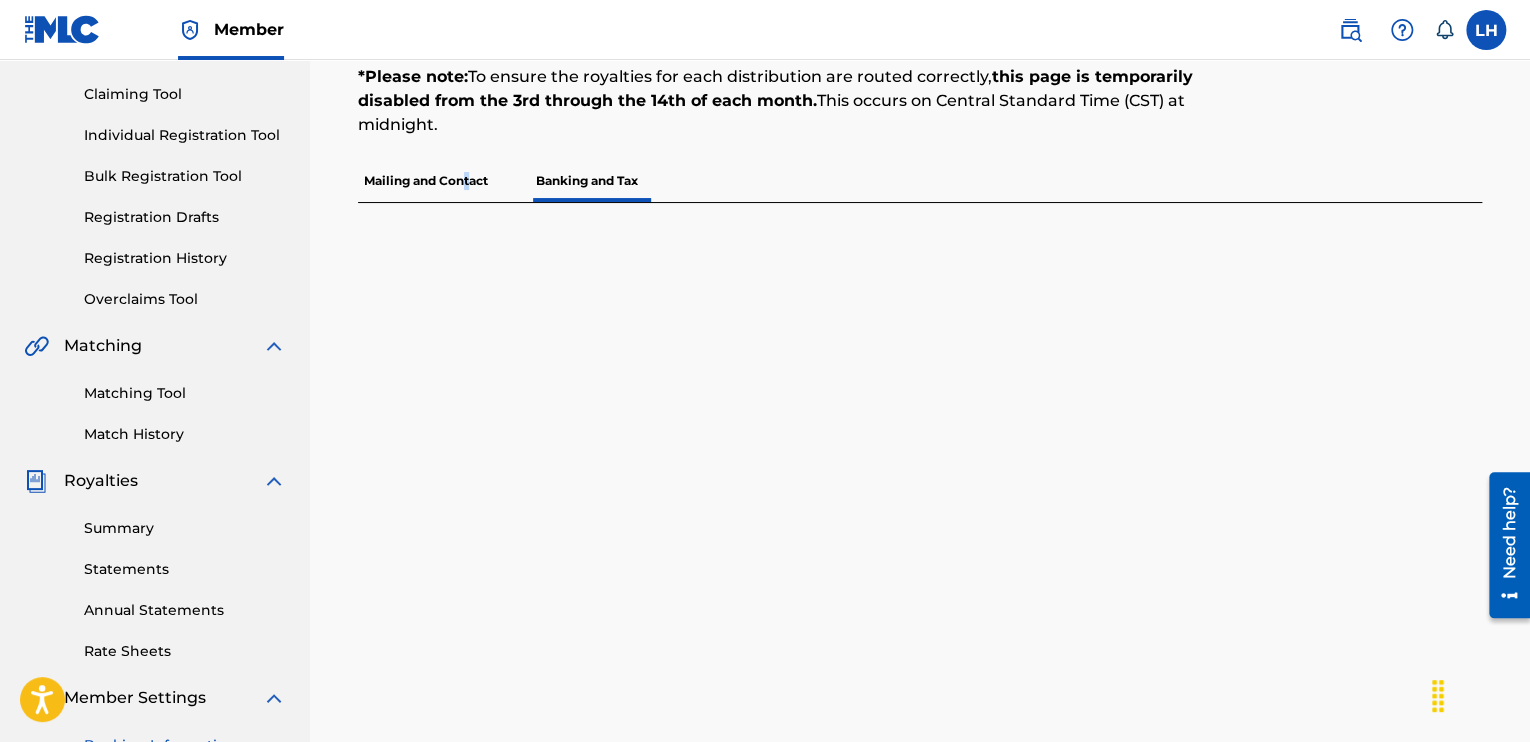 click on "Mailing and Contact" at bounding box center (426, 181) 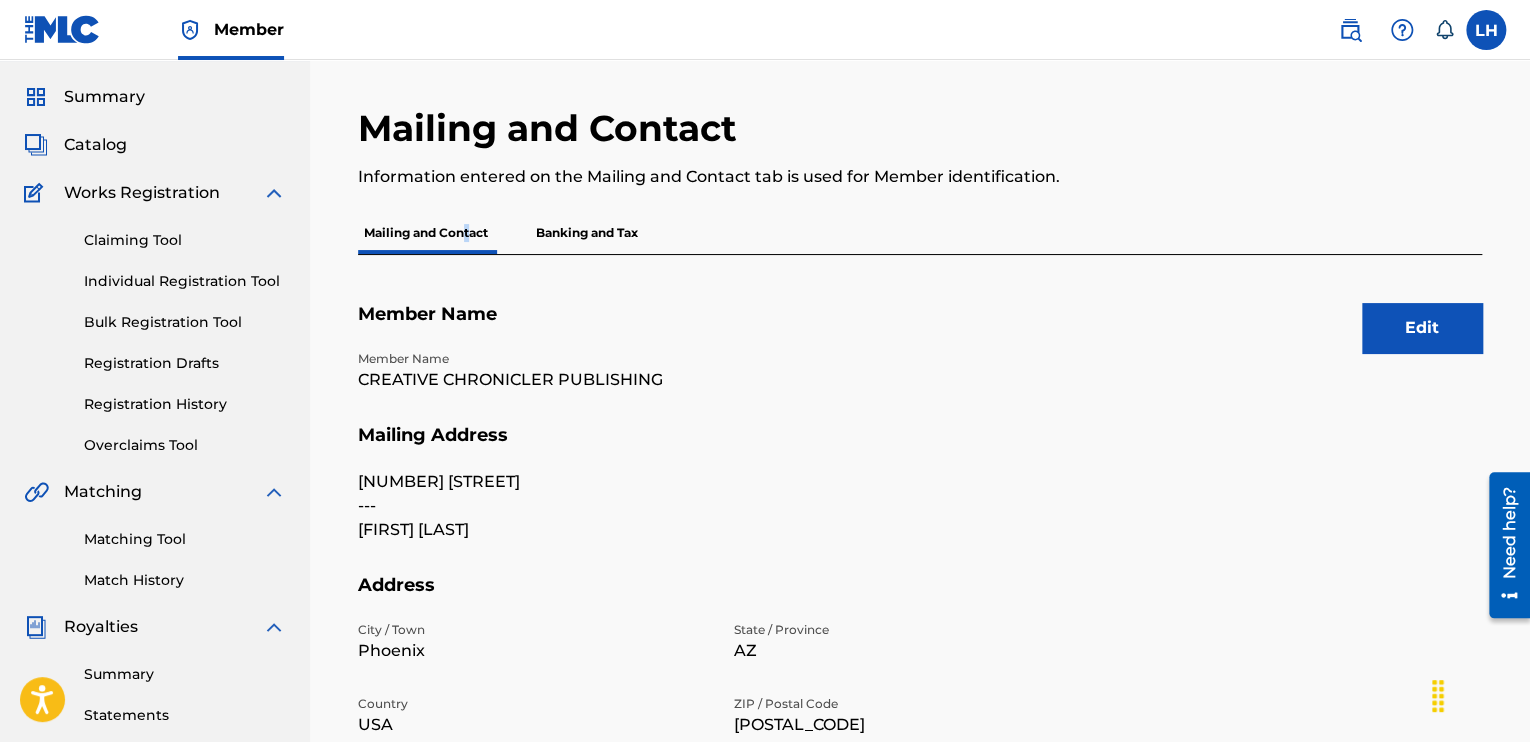 scroll, scrollTop: 15, scrollLeft: 0, axis: vertical 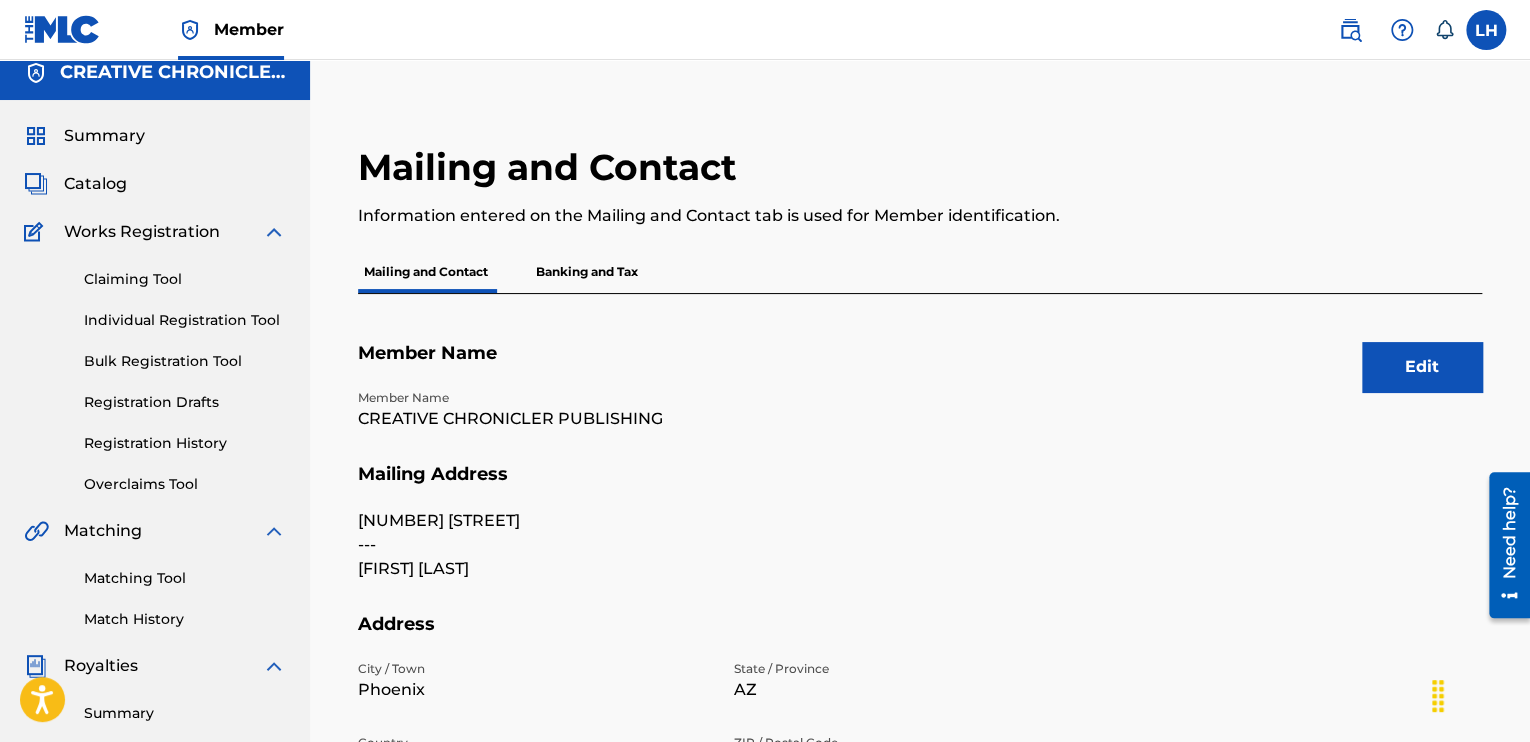click on "Banking and Tax" at bounding box center [587, 272] 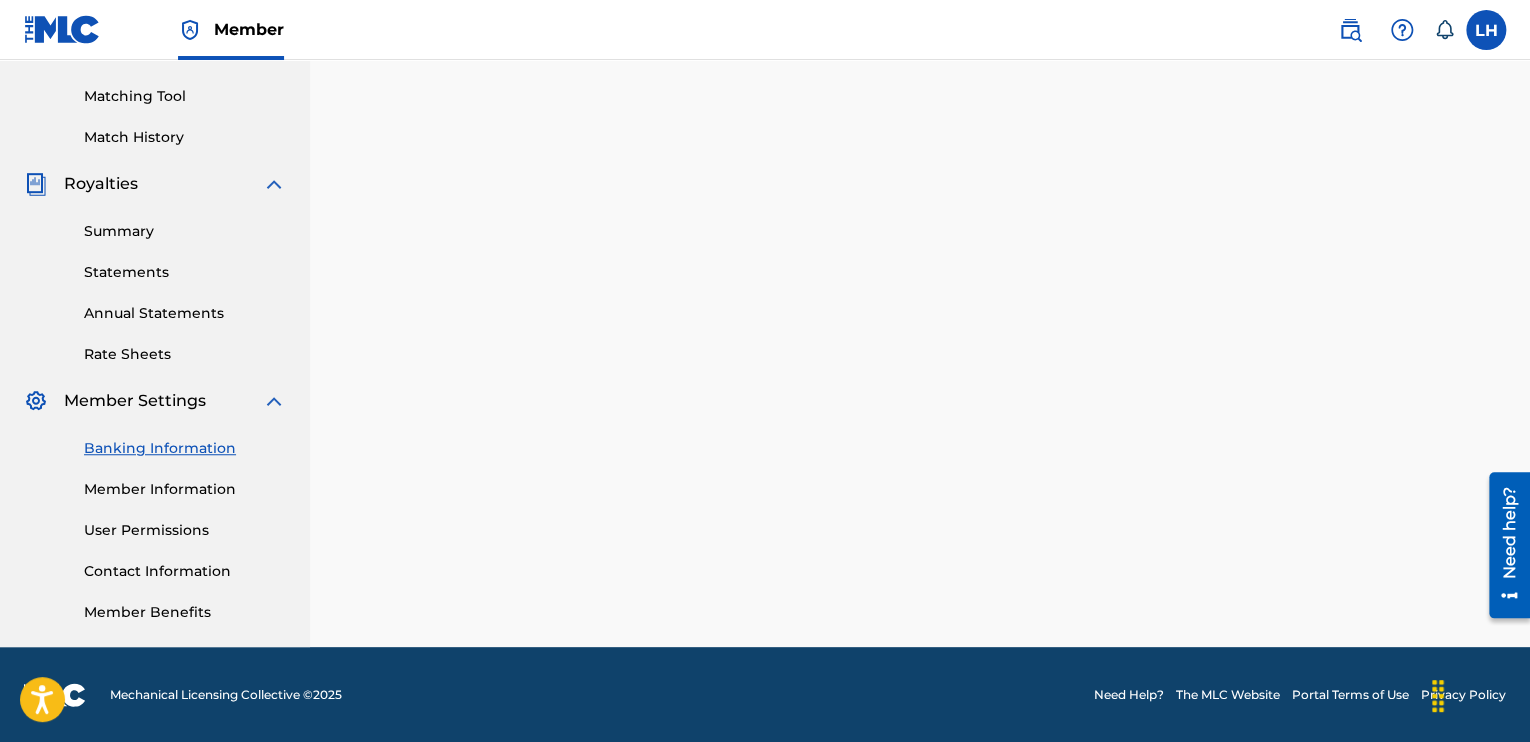 scroll, scrollTop: 0, scrollLeft: 0, axis: both 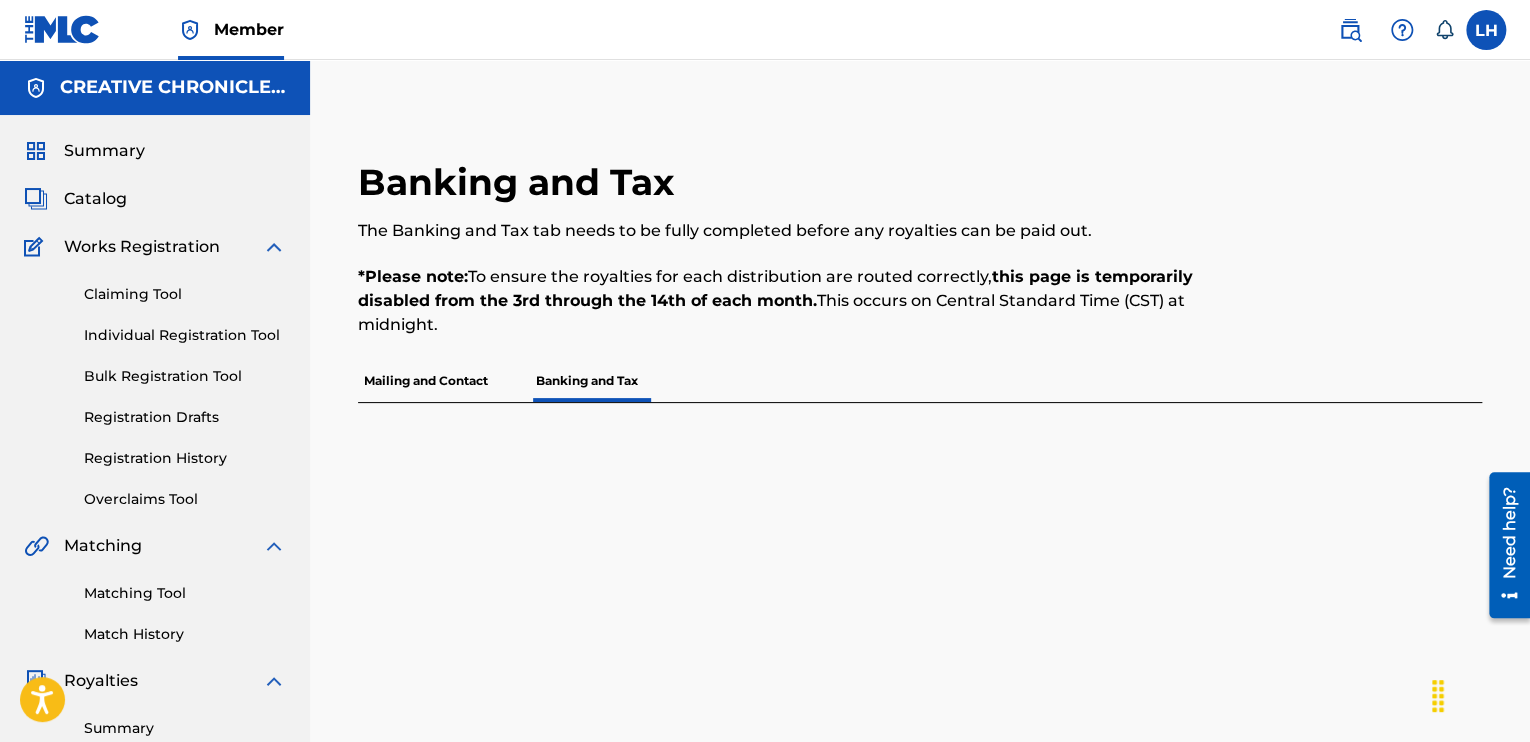 click on "Mailing and Contact" at bounding box center [426, 381] 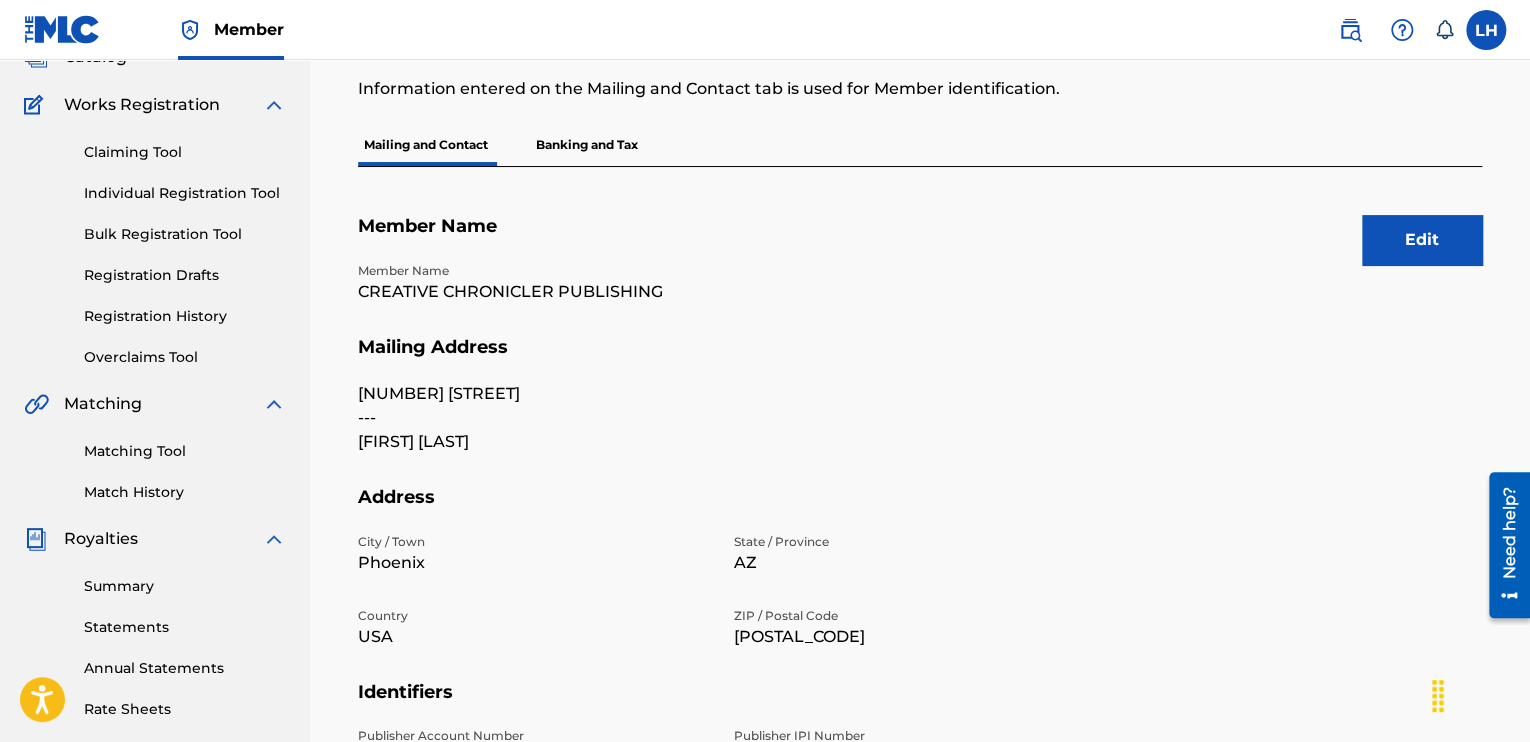 scroll, scrollTop: 115, scrollLeft: 0, axis: vertical 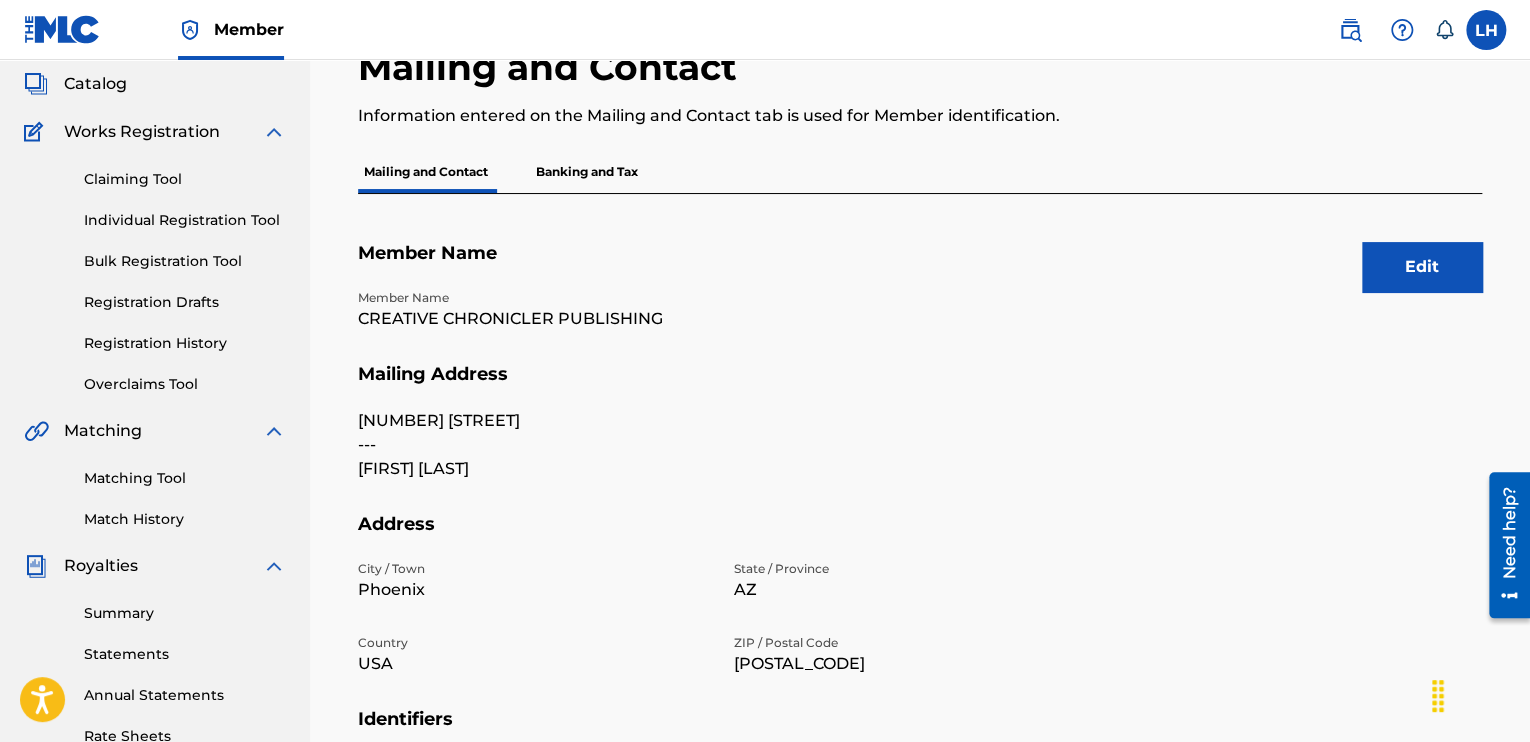 click on "Edit" at bounding box center (1422, 267) 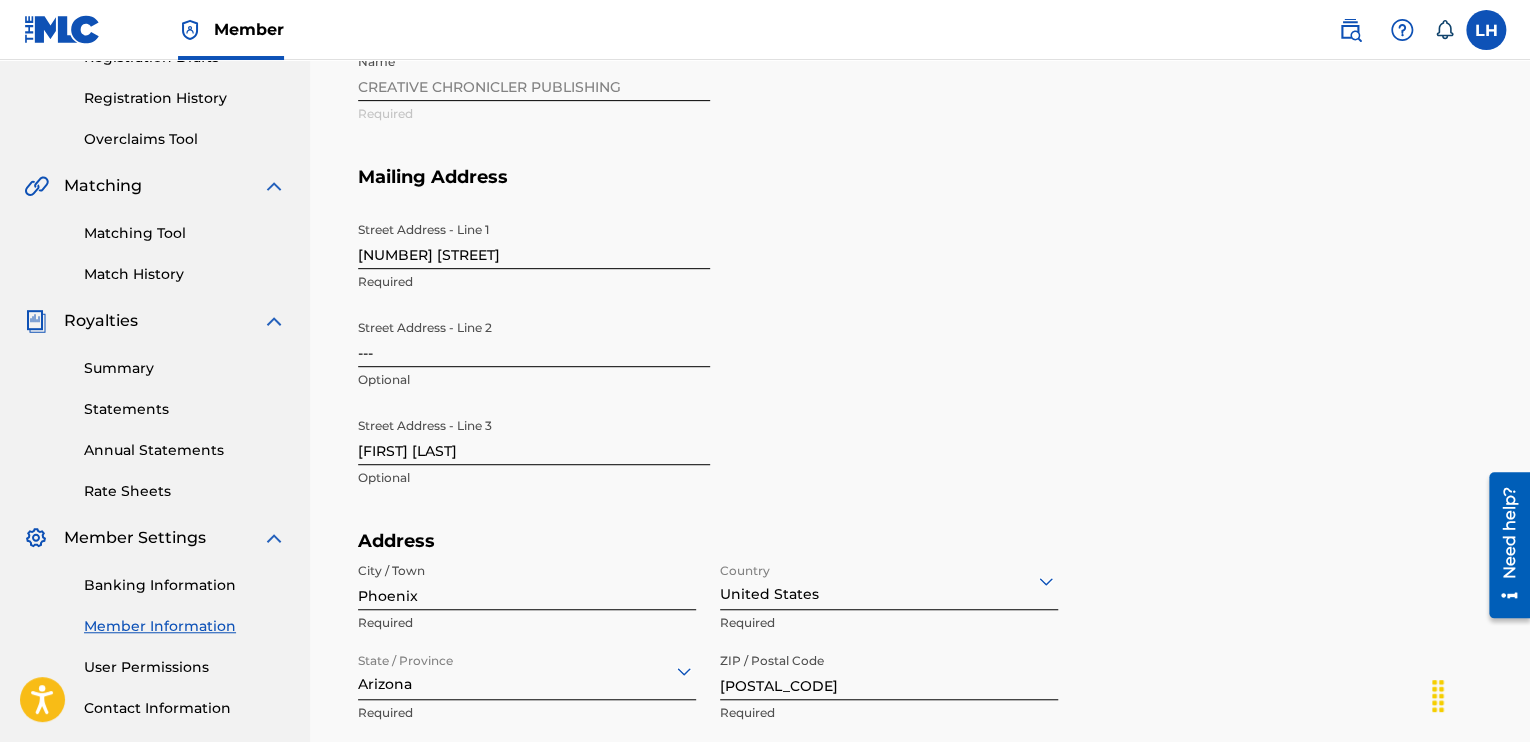 scroll, scrollTop: 315, scrollLeft: 0, axis: vertical 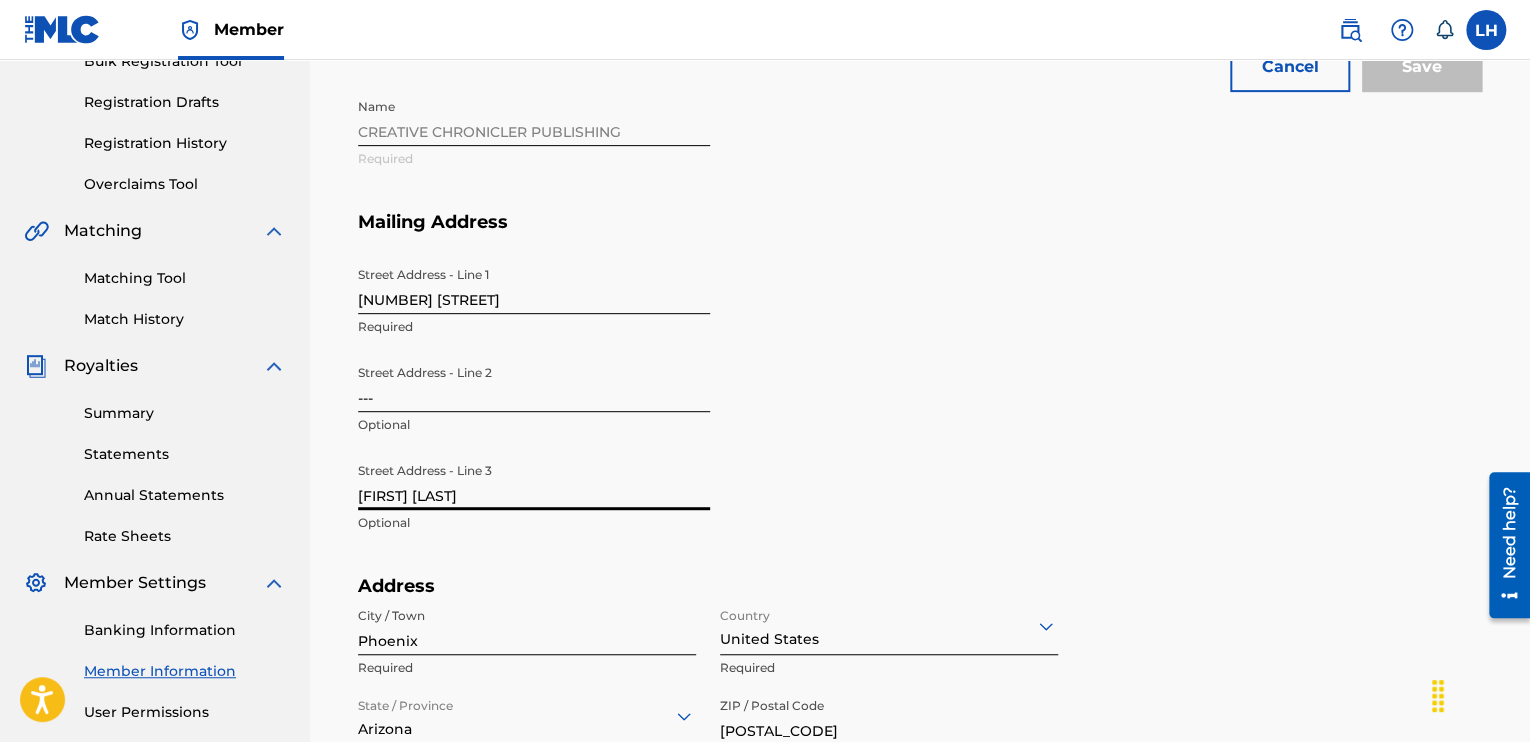 drag, startPoint x: 460, startPoint y: 491, endPoint x: 359, endPoint y: 498, distance: 101.24229 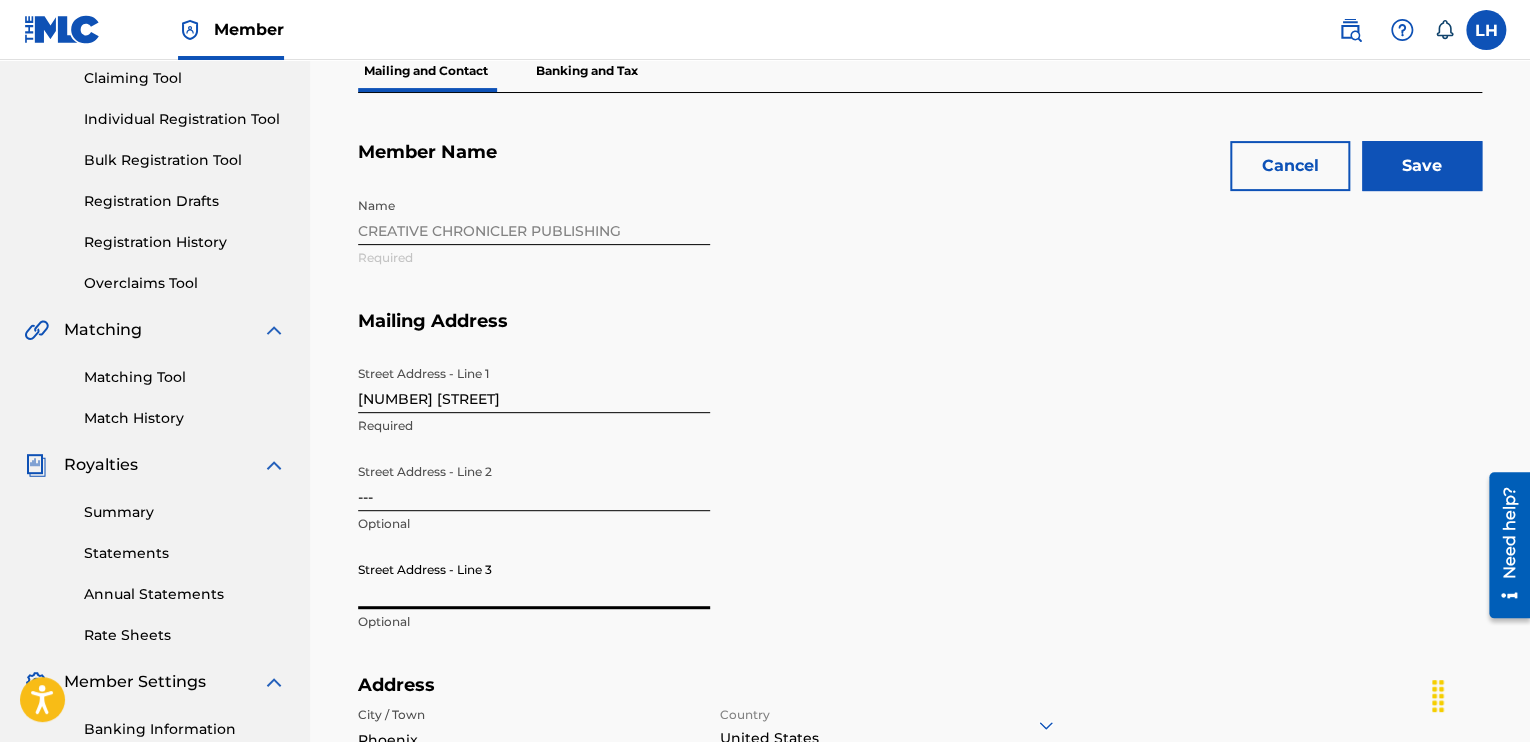 scroll, scrollTop: 215, scrollLeft: 0, axis: vertical 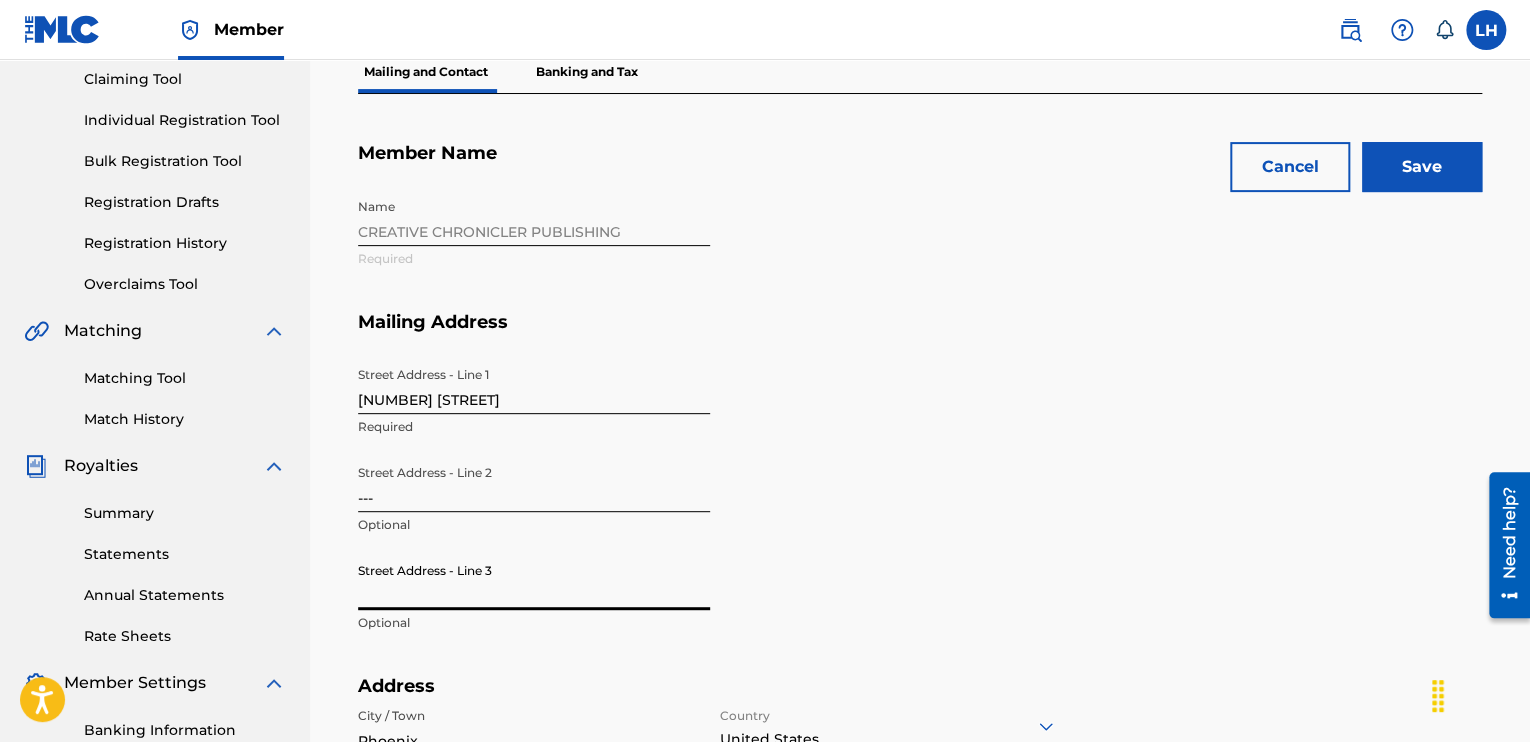 type 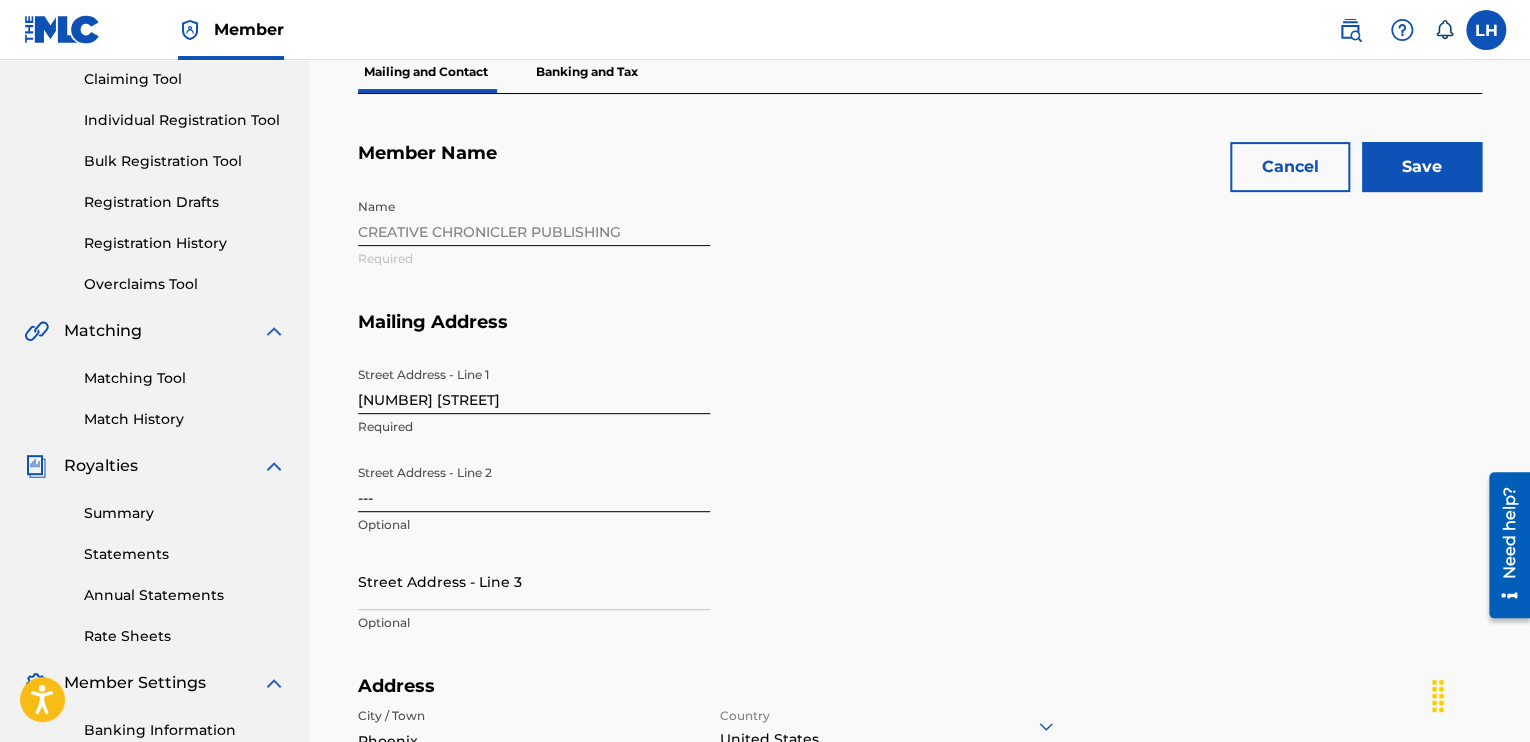 click on "Name CREATIVE CHRONICLER PUBLISHING Required" at bounding box center [722, 250] 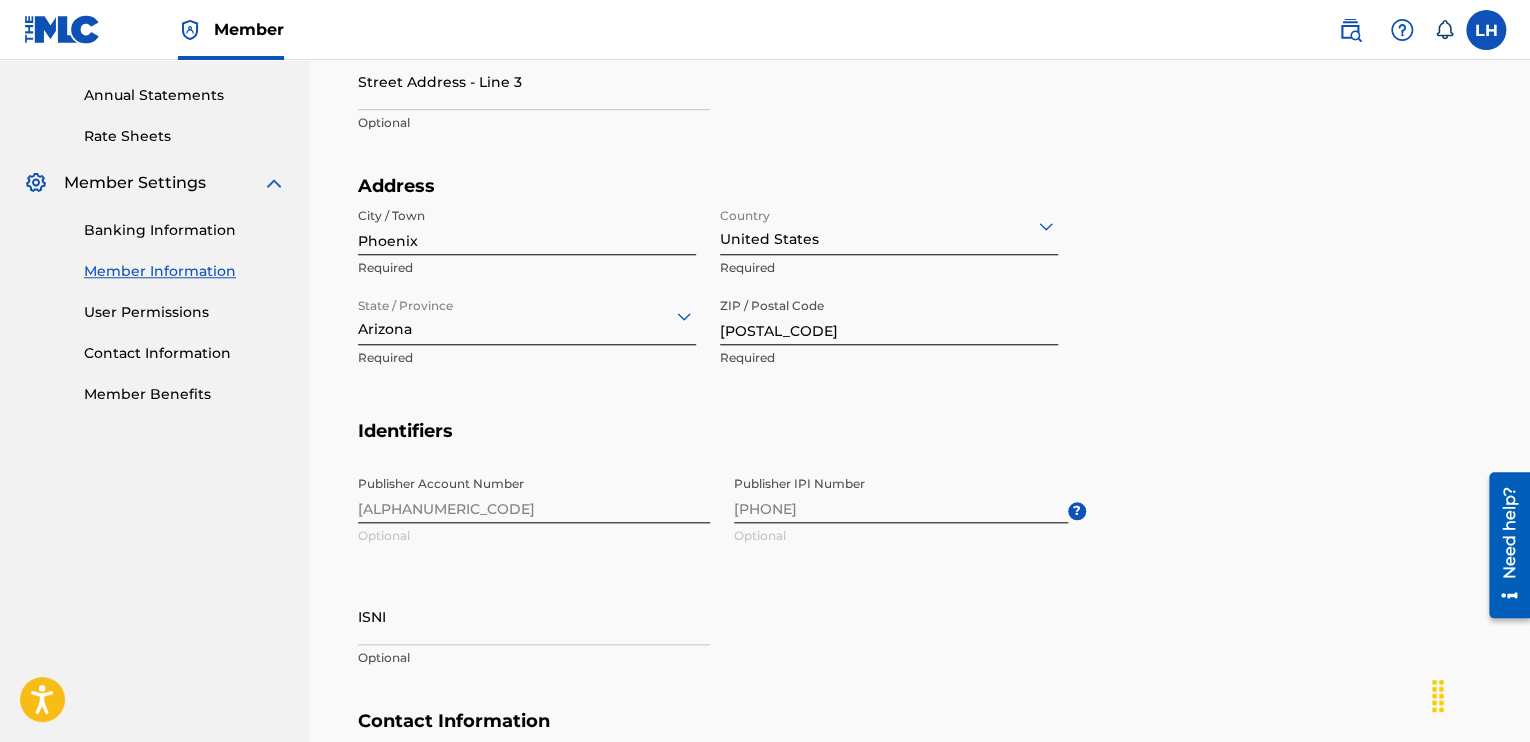 scroll, scrollTop: 995, scrollLeft: 0, axis: vertical 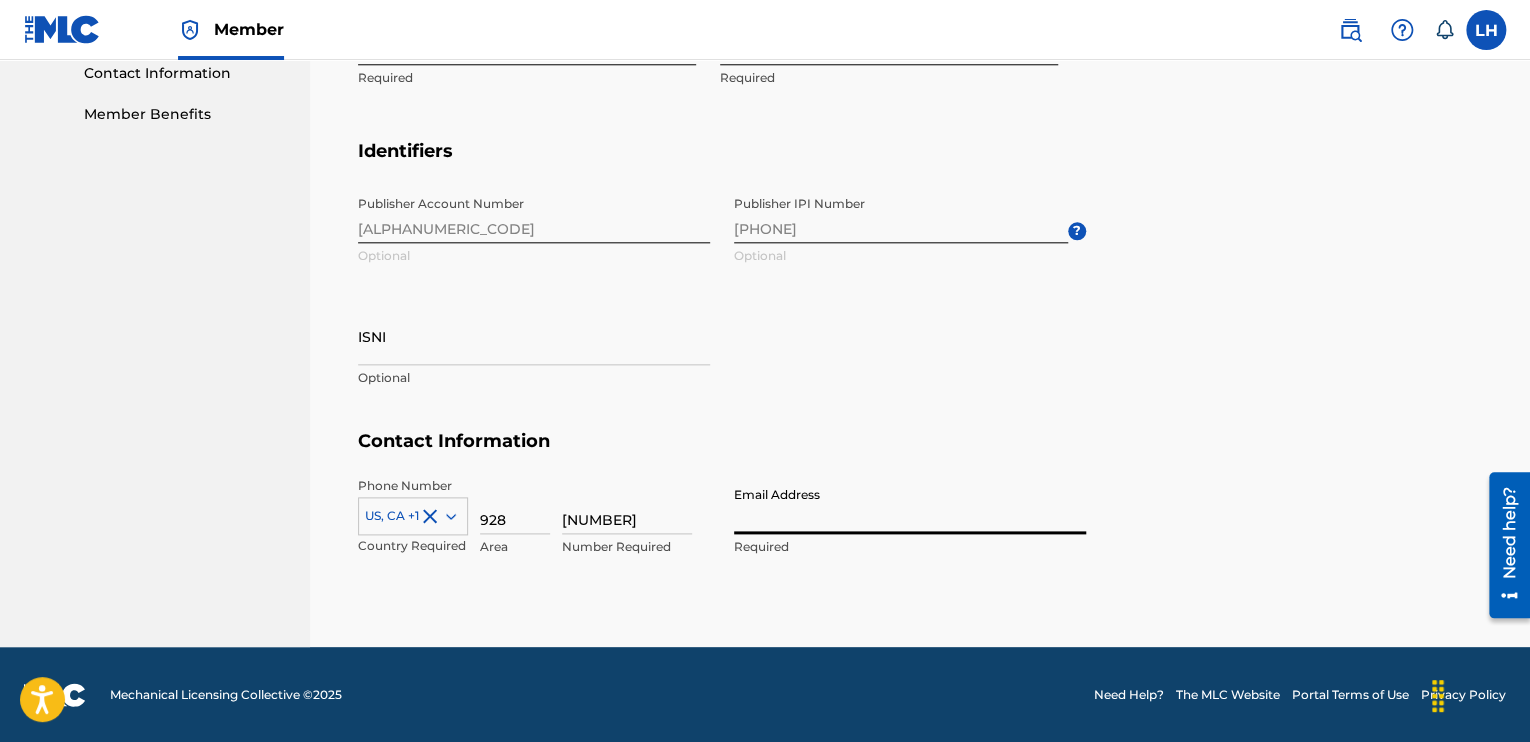 click on "Email Address" at bounding box center (910, 505) 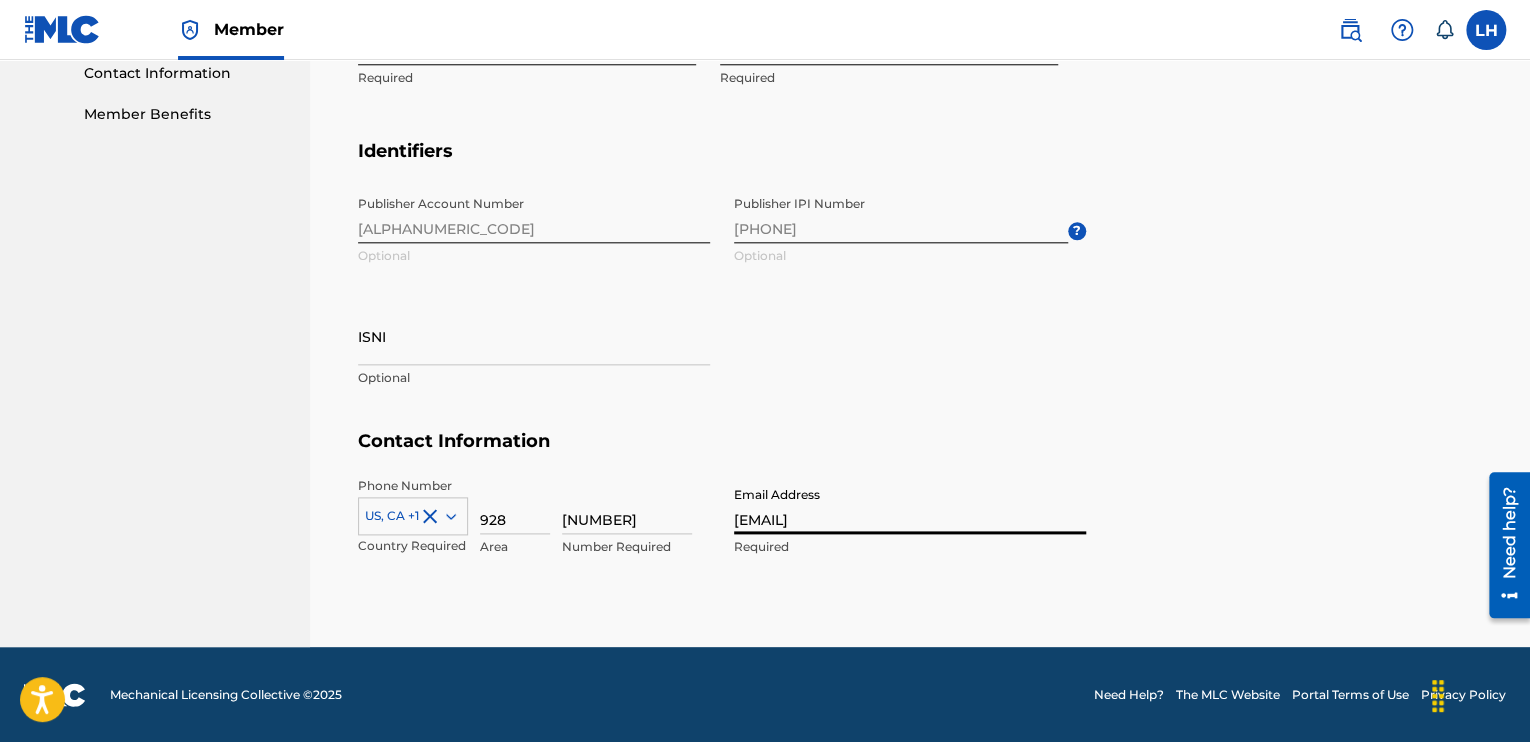 type on "United States" 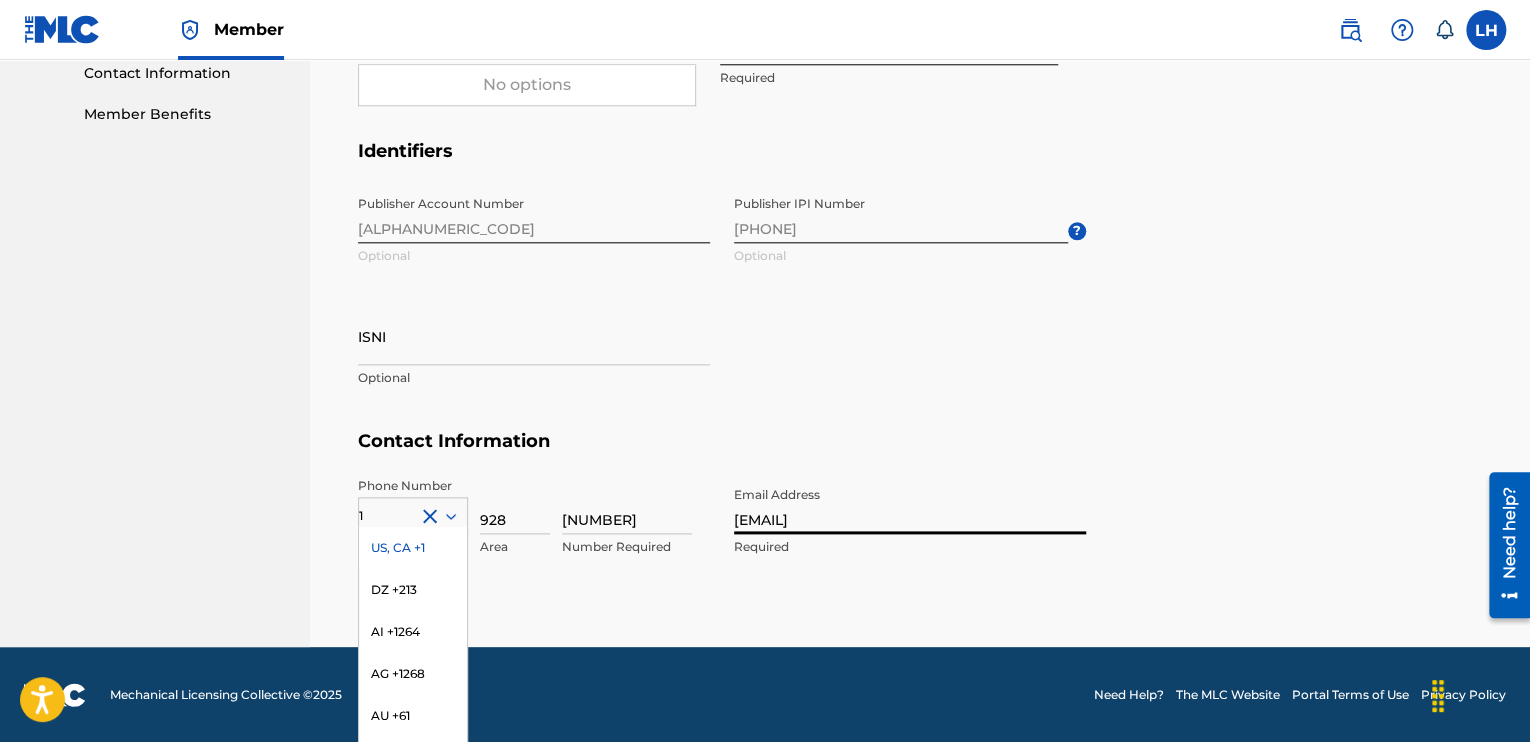 scroll, scrollTop: 1080, scrollLeft: 0, axis: vertical 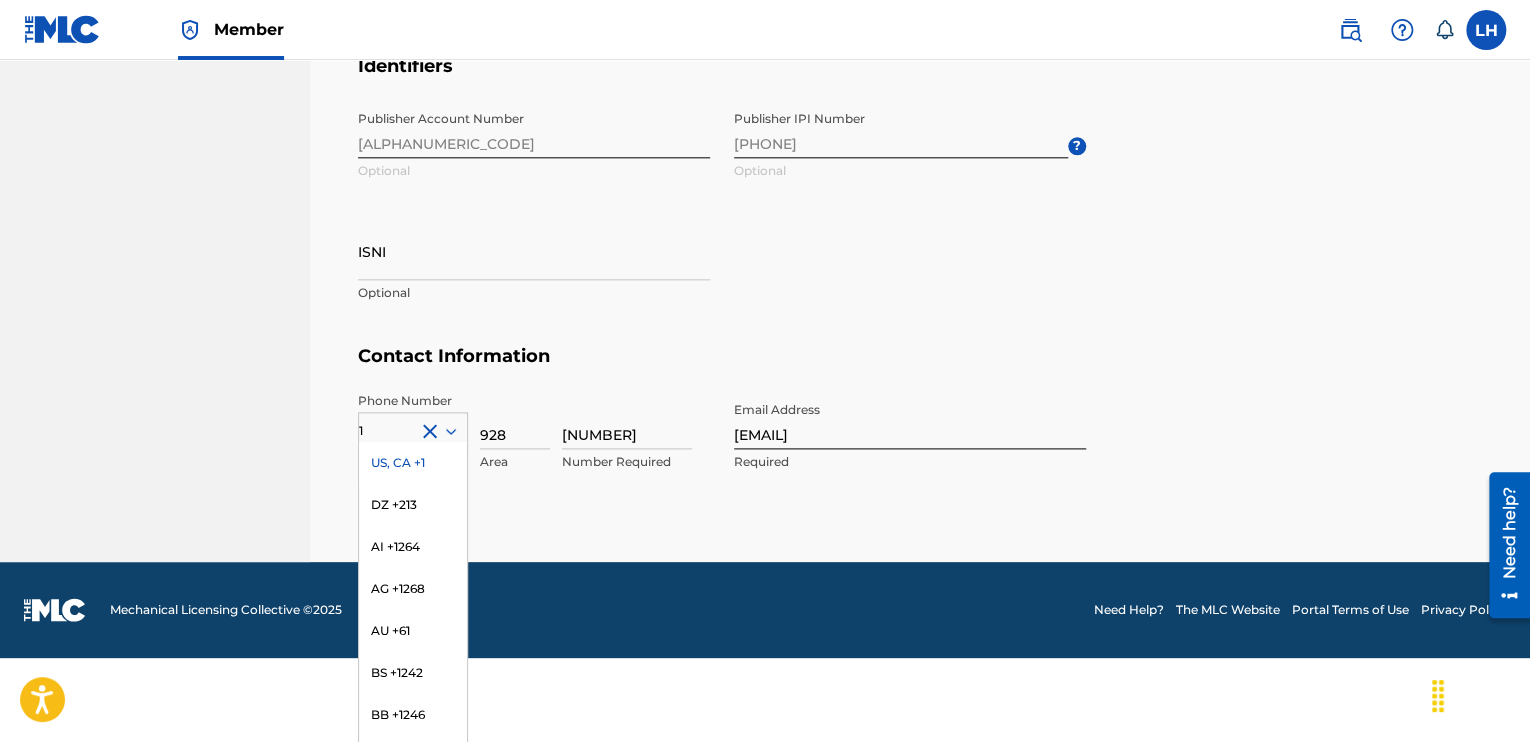 click on "Phone Number 1 US, CA +1DZ +213 AI +1264 AG +1268 AU +61 BS +1242 BB +1246 BZ +501 BM +1441 BO +591 KY +1345 DM +1767 DO +1809 ER +291 ET +251 GA +241 GD +1473 IN +91 JM +1876 JP +81 LV +371 LB +961 LR +231 LY +218 MG +261 FM +691 ME, RS +381 MS +1664 MA, EH +212 NL +31 PE +51 PT +351 KN +1869 LC +1758 VC +1784 SN +221 SK +421 CH +41 TT +1868 TN +216 TC +1649 AE +971 VG +1284 WF +681 Country Required [AREA_CODE] Area [NUMBER] Number Required Email Address [EMAIL_MASK] Required" at bounding box center (722, 453) 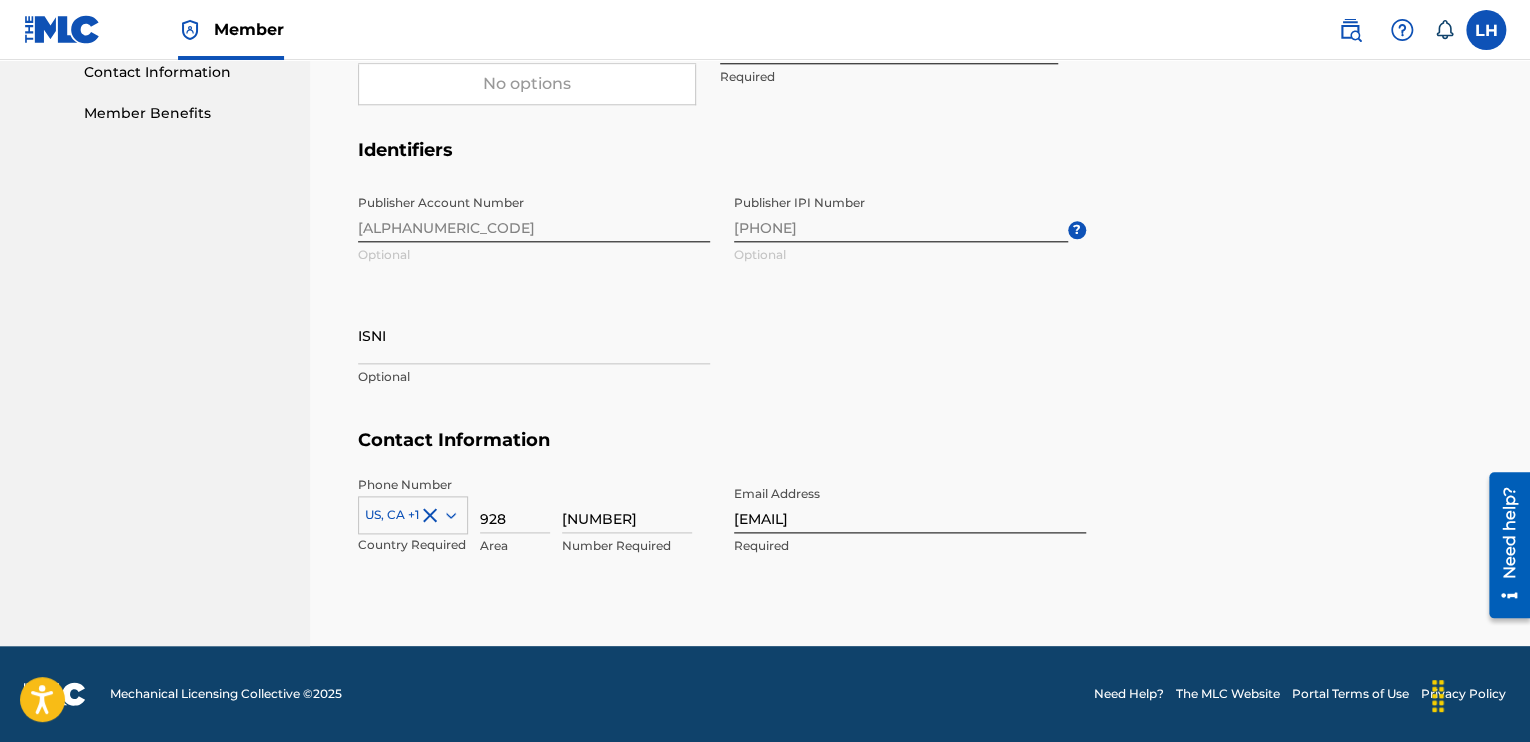 scroll, scrollTop: 995, scrollLeft: 0, axis: vertical 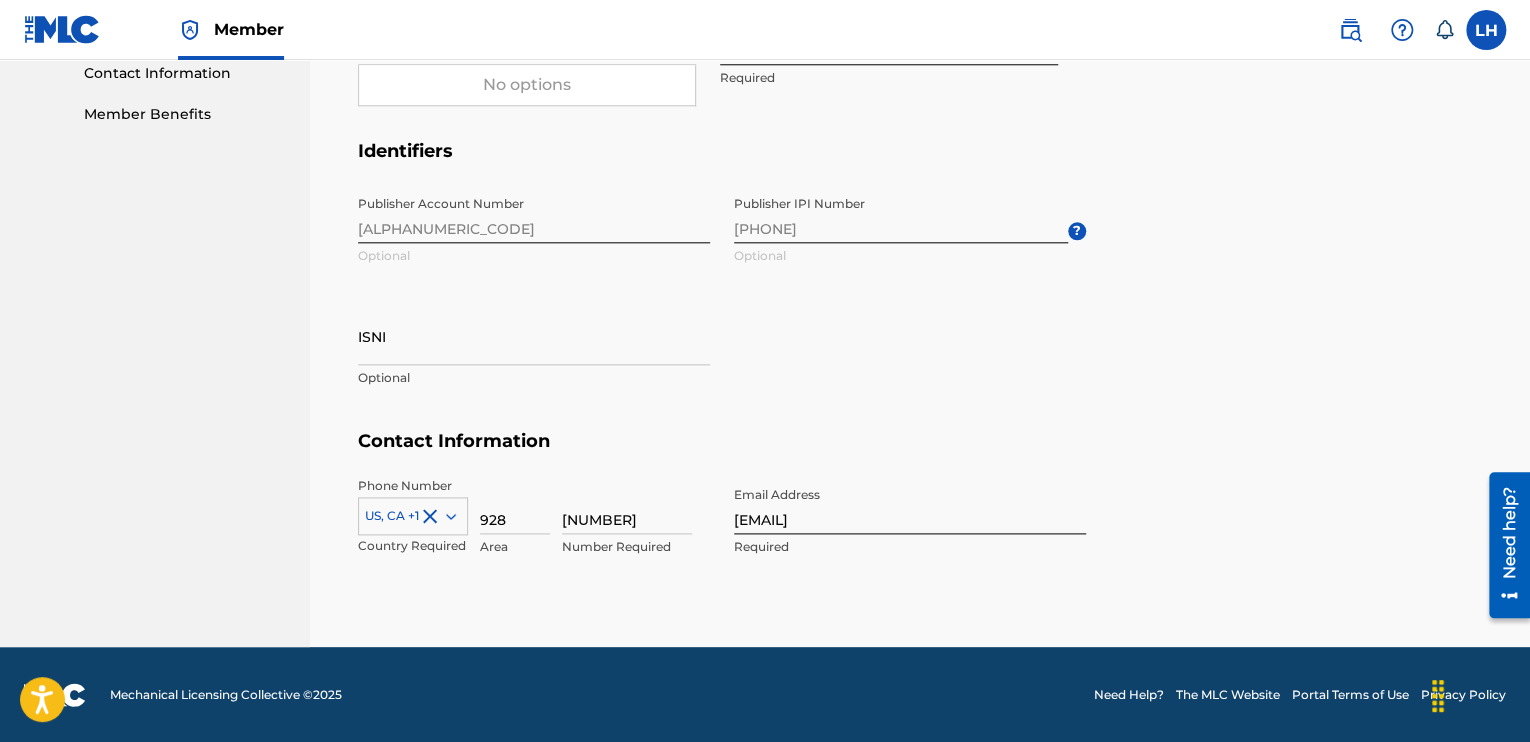 click on "Contact Information Phone Number US, CA +1 Country Required [AREA_CODE] Area [NUMBER] Number Required Email Address [EMAIL_MASK] Required" at bounding box center (920, 514) 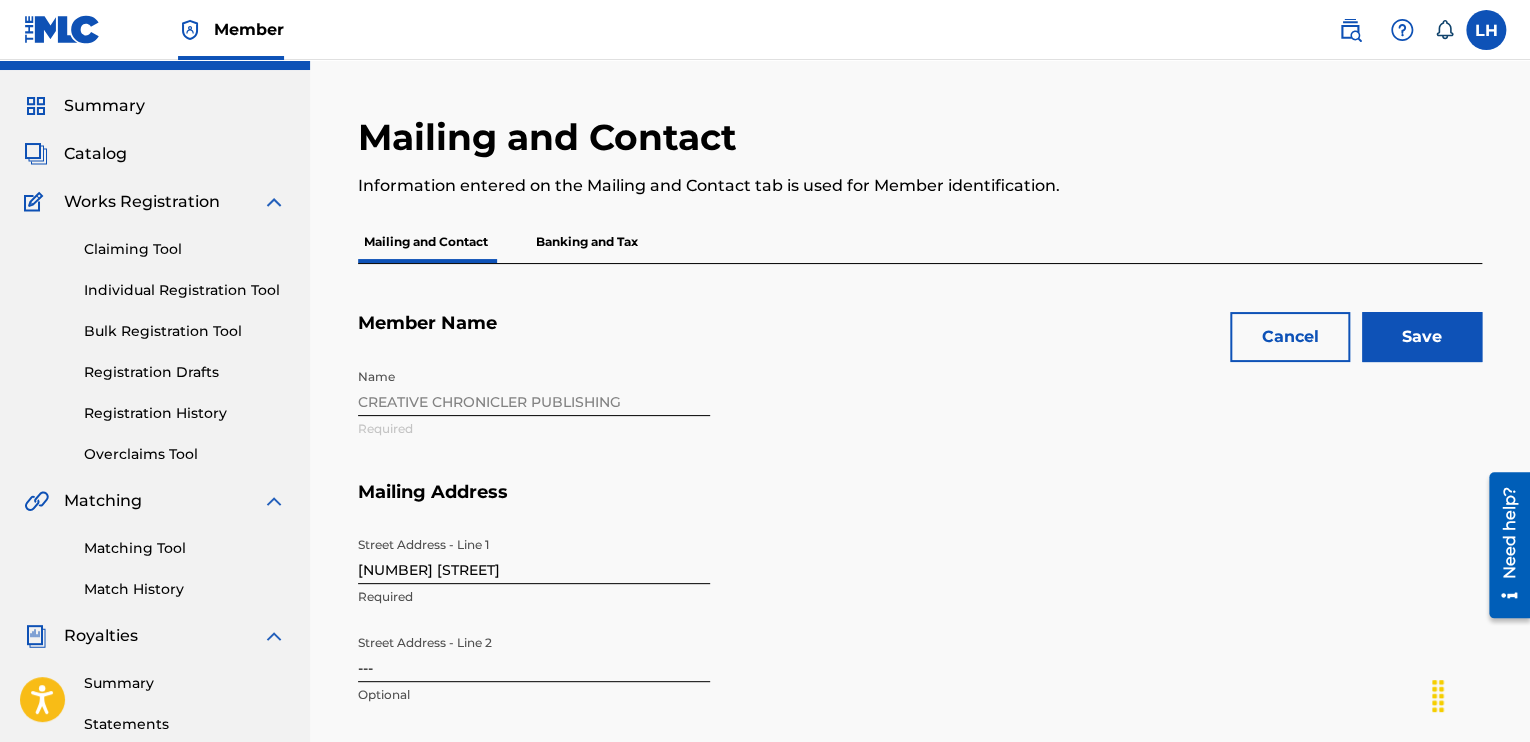 scroll, scrollTop: 0, scrollLeft: 0, axis: both 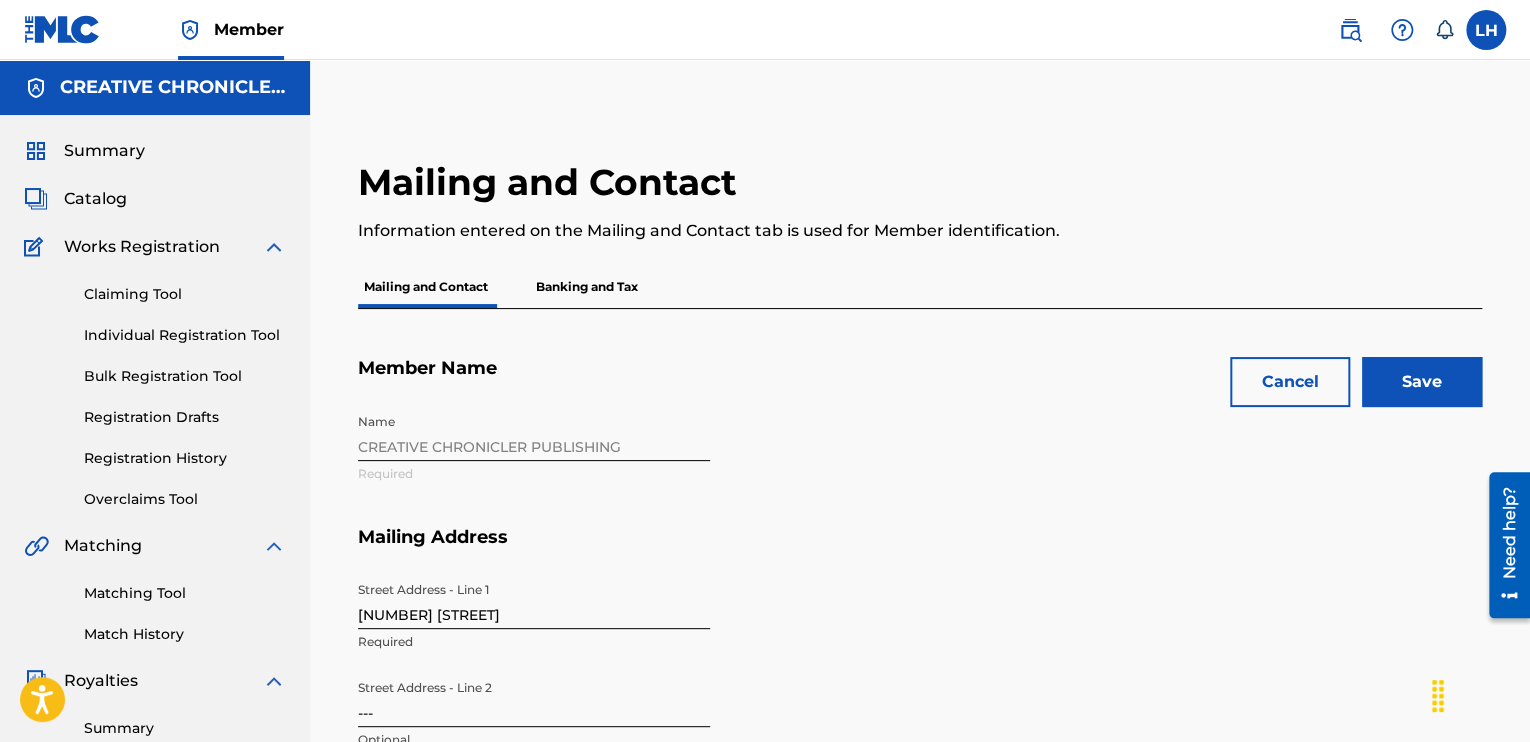 click on "Save" at bounding box center (1422, 382) 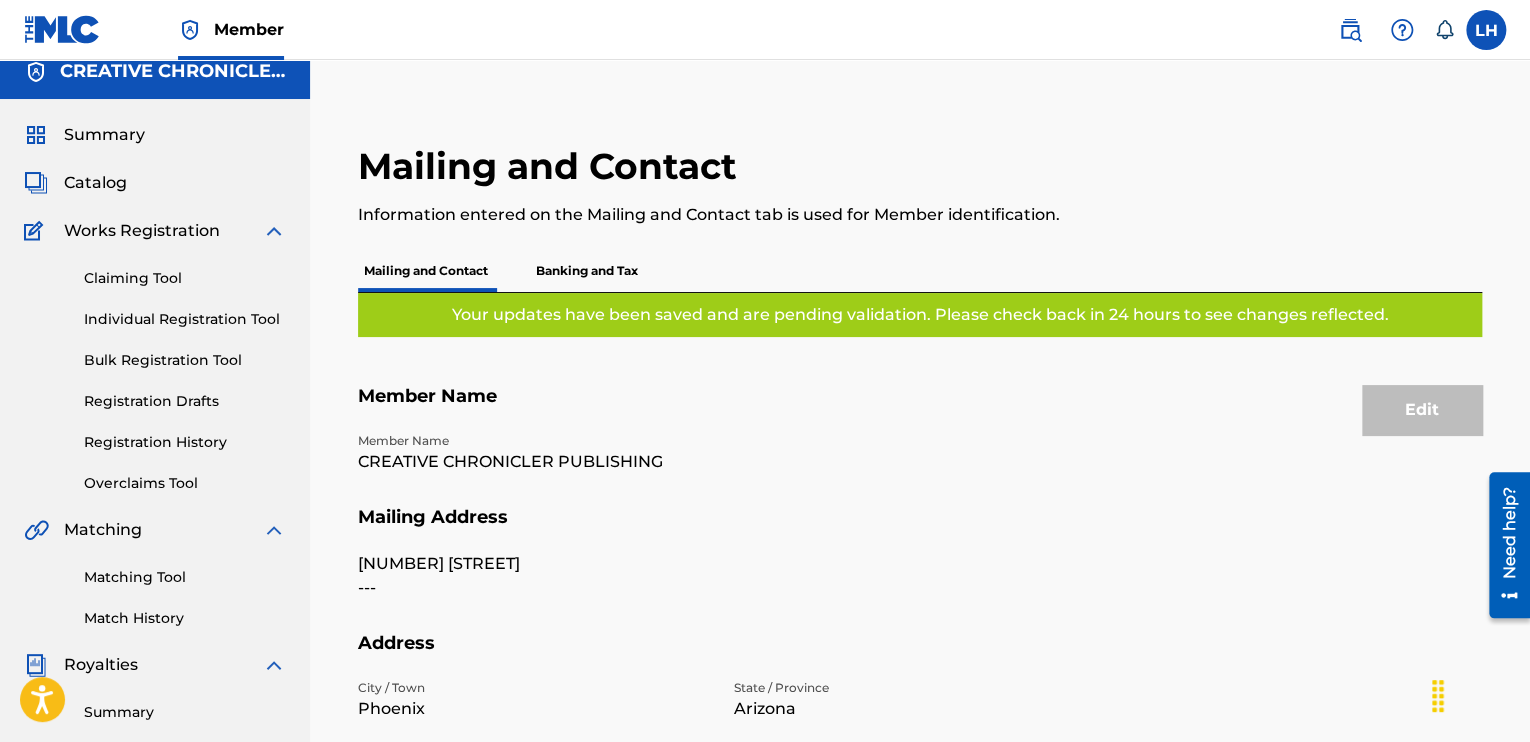 scroll, scrollTop: 0, scrollLeft: 0, axis: both 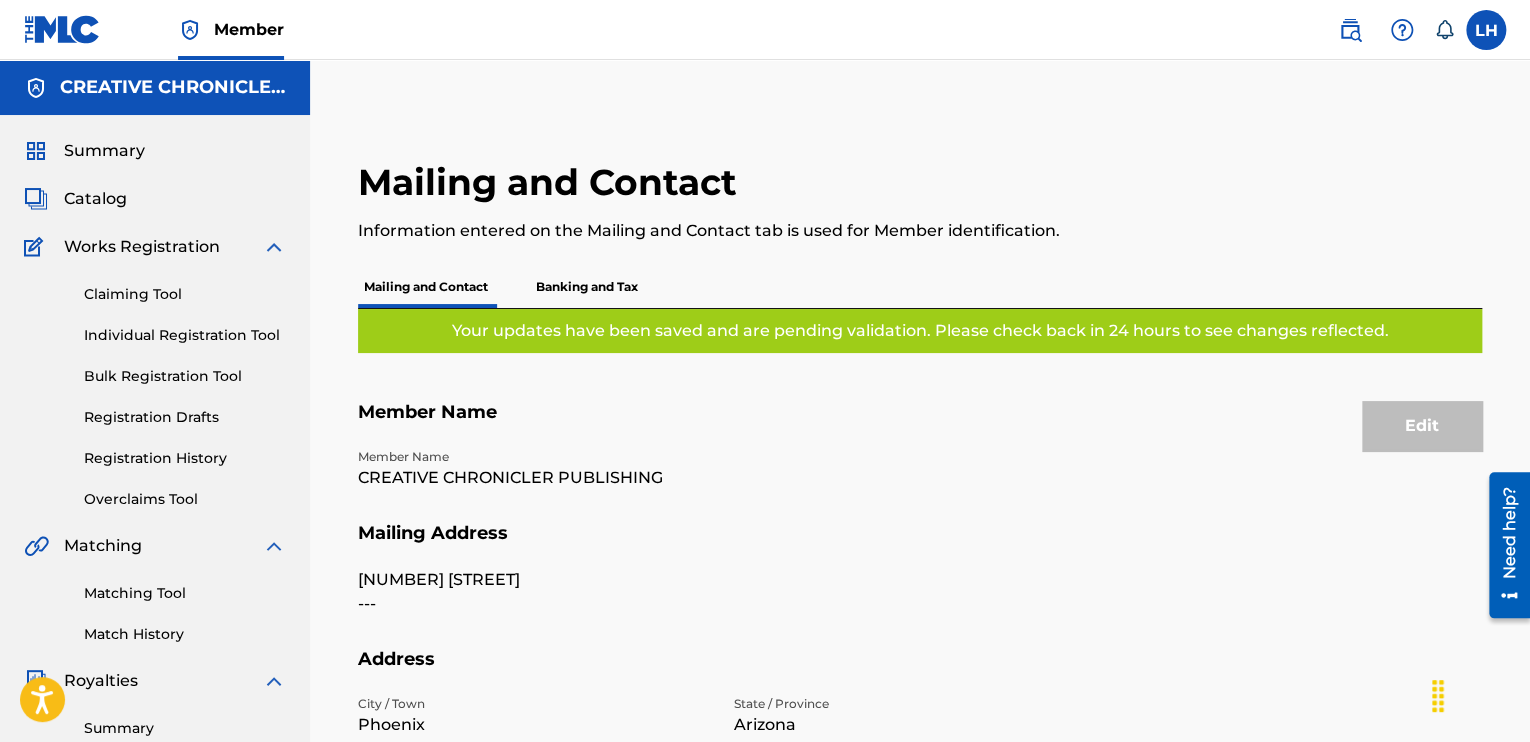 click on "Banking and Tax" at bounding box center (587, 287) 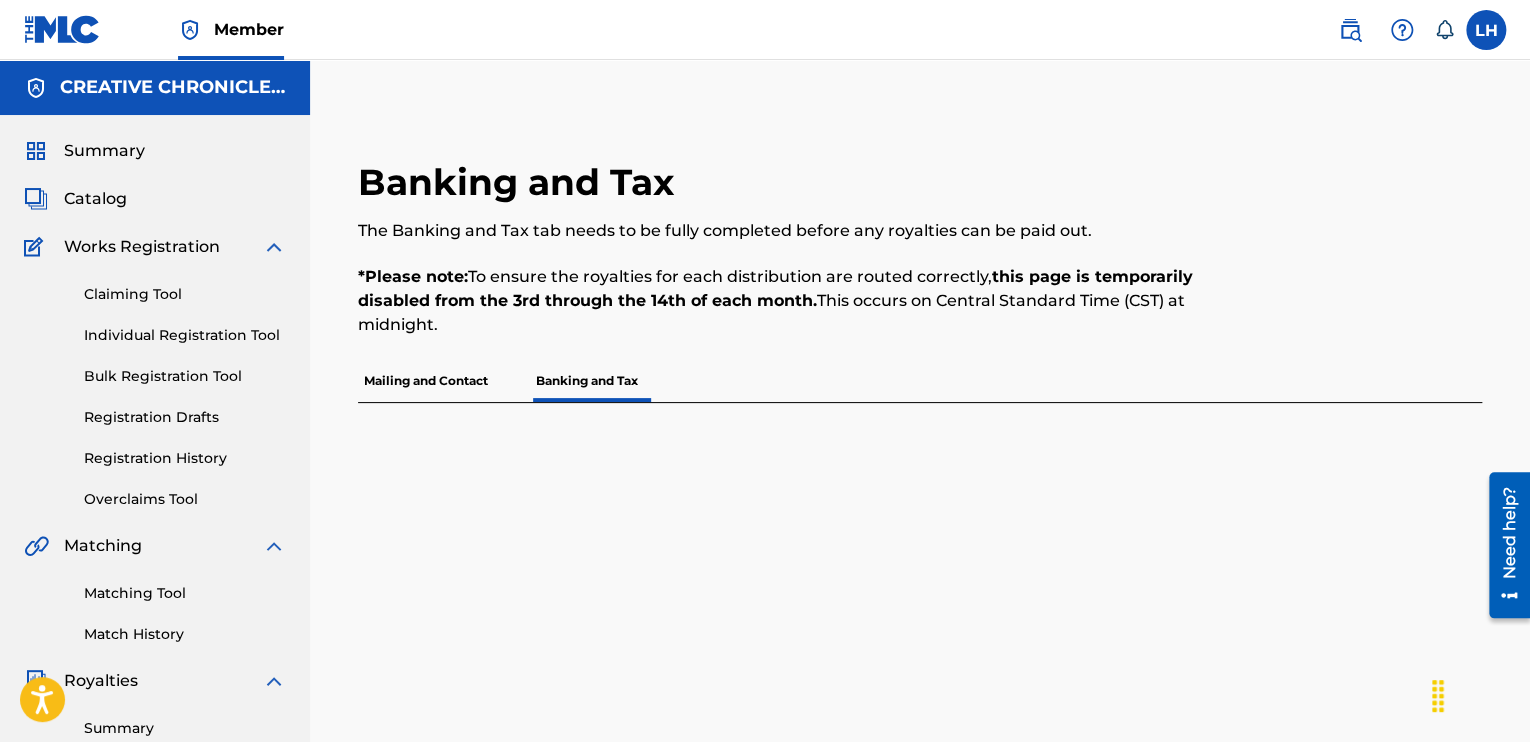 click at bounding box center (1486, 30) 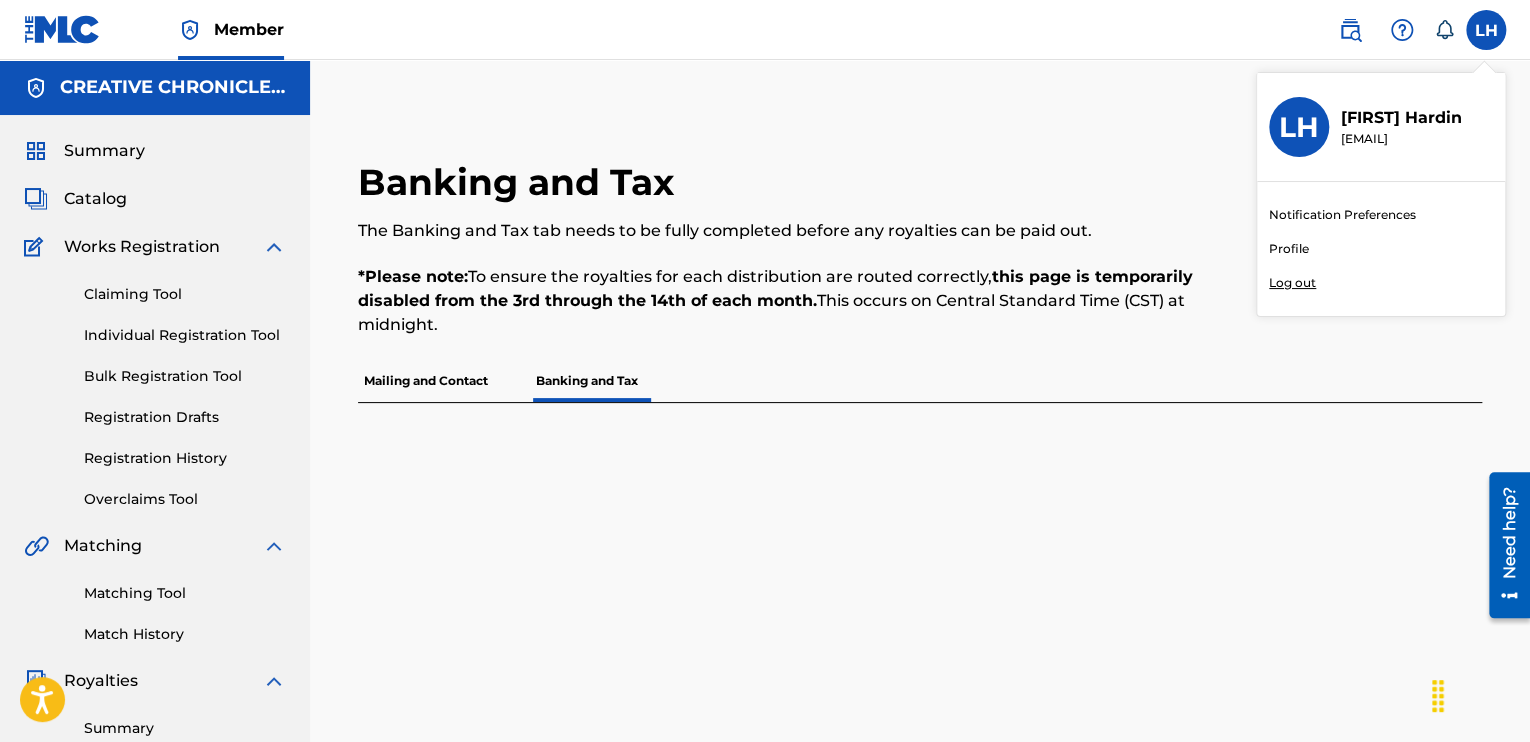 click on "Log out" at bounding box center [1292, 283] 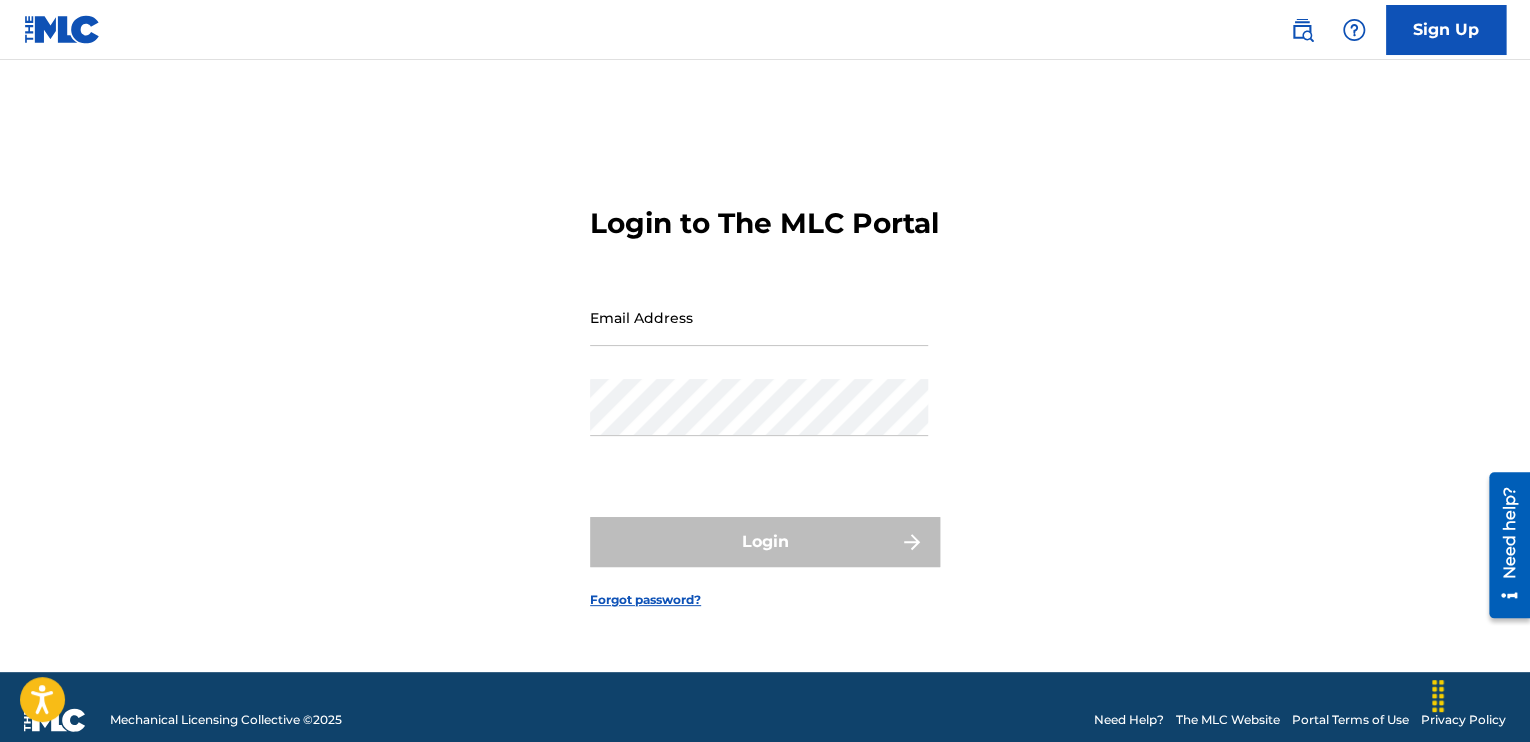 click on "Email Address" at bounding box center (759, 317) 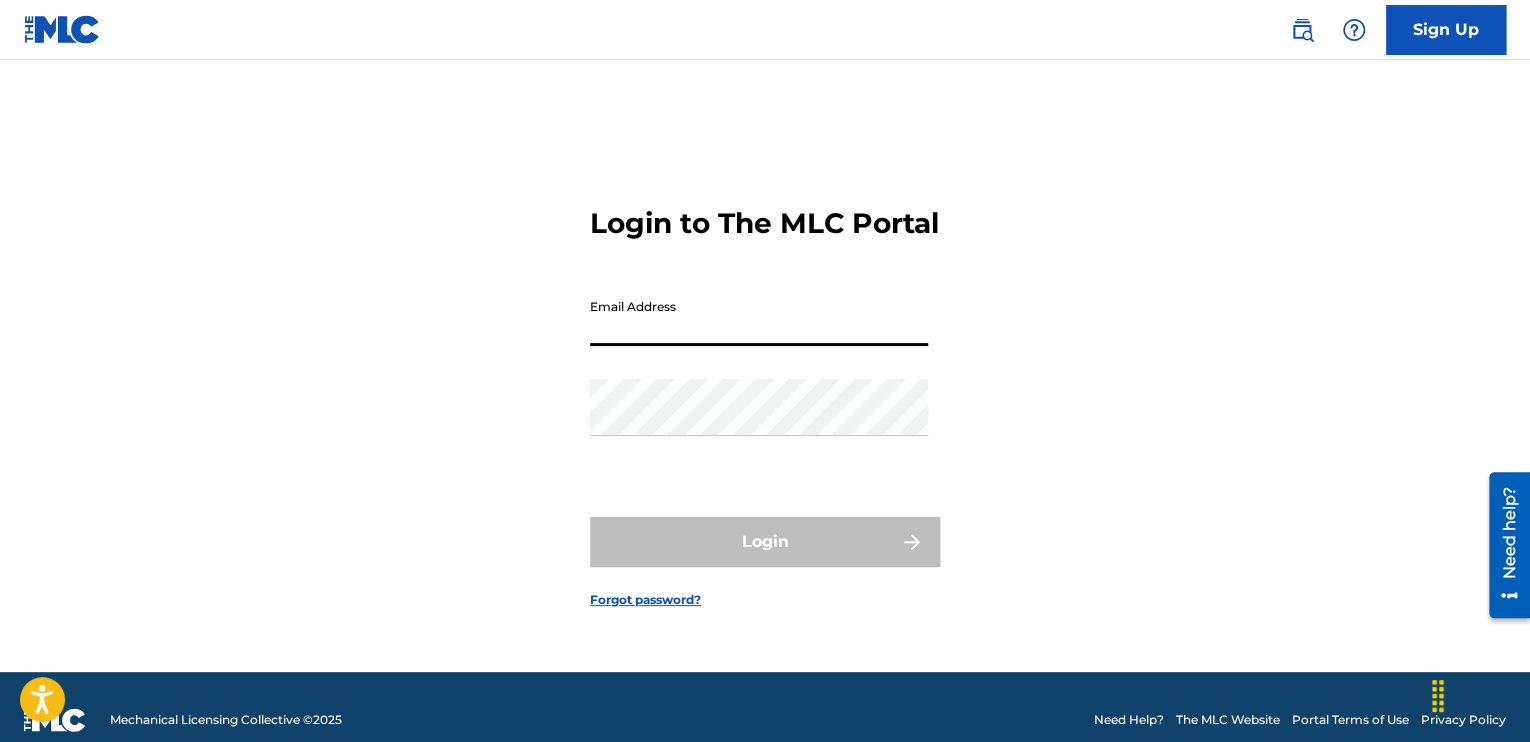 click on "Email Address" at bounding box center (759, 317) 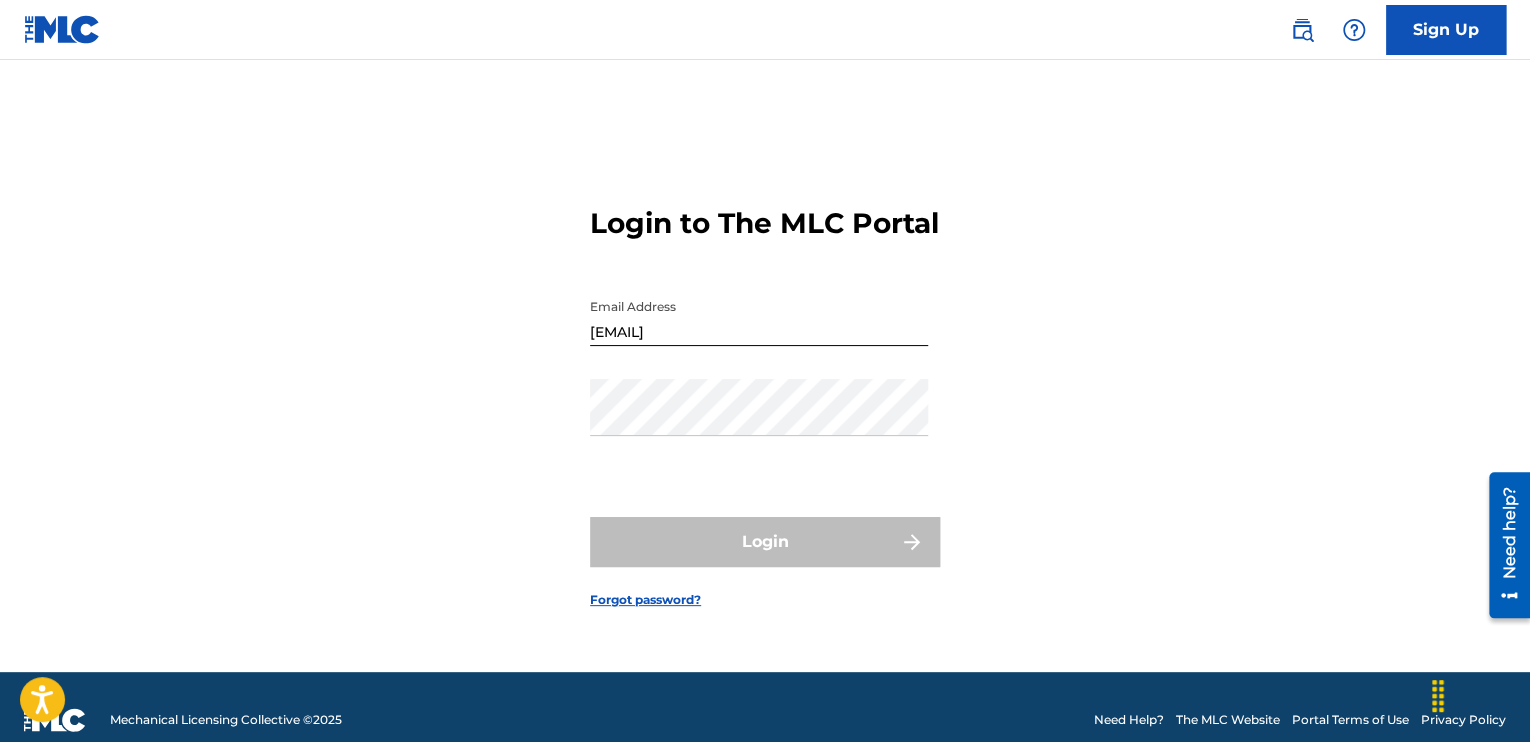 type on "[EMAIL]" 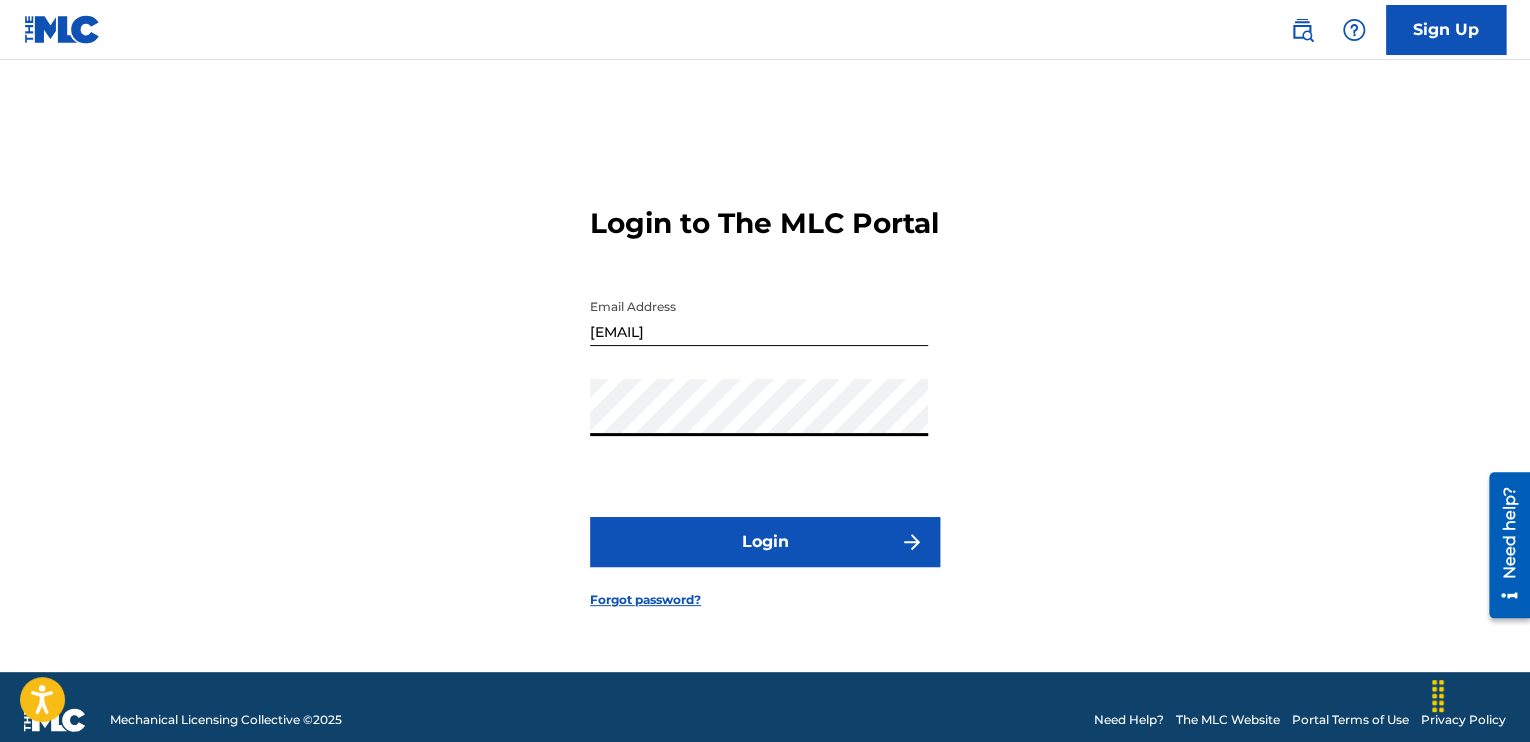 click on "Login" at bounding box center (765, 542) 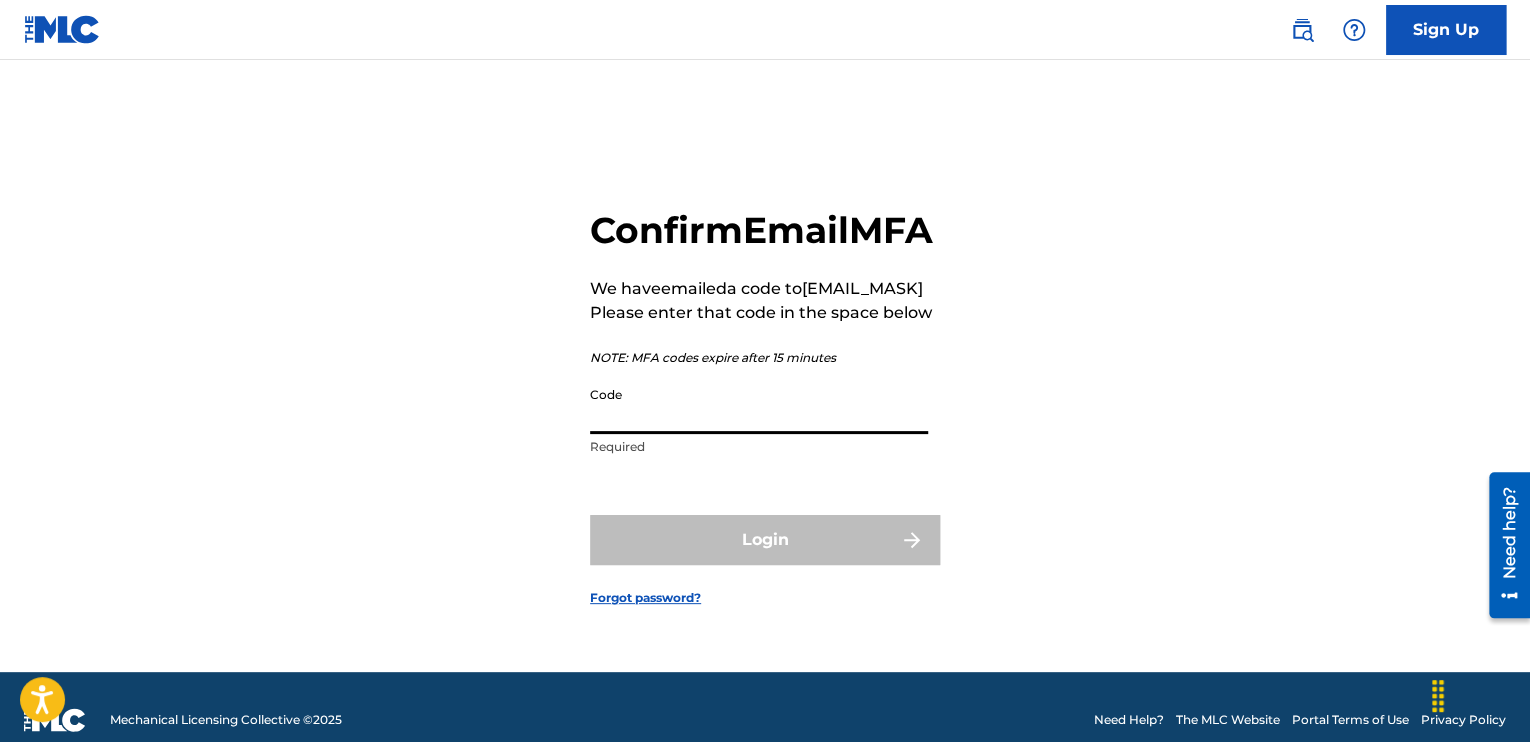 paste on "[NUMBER]" 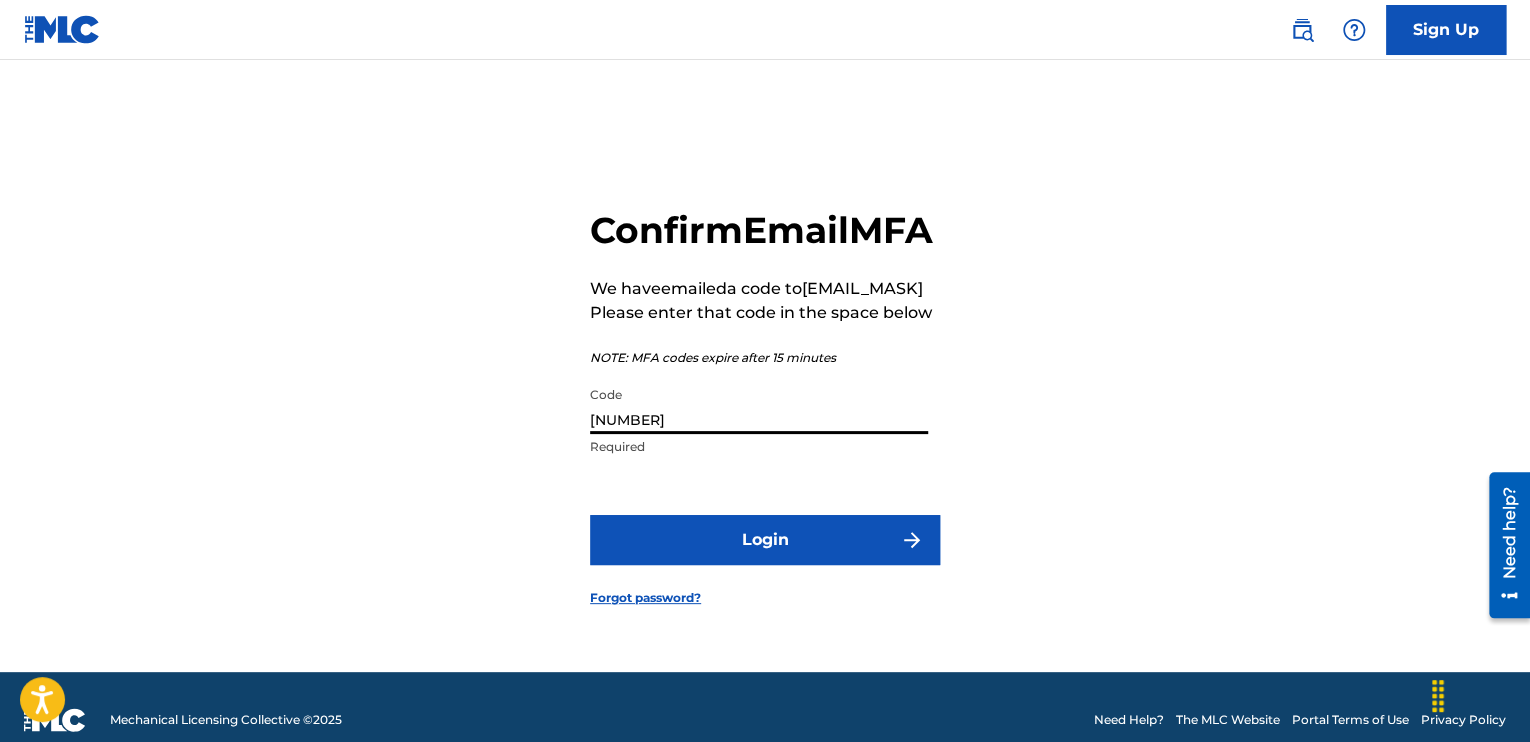 type on "[NUMBER]" 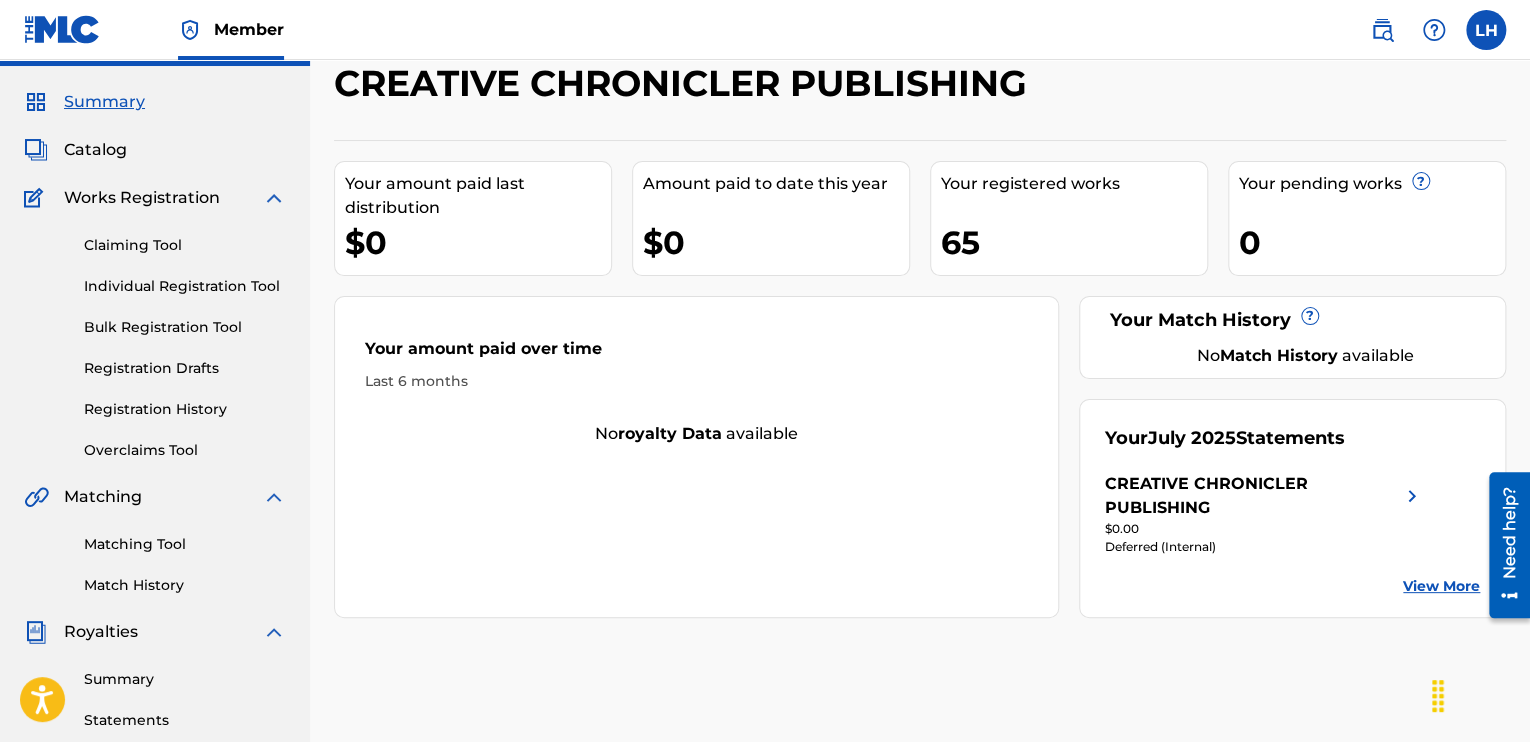 scroll, scrollTop: 0, scrollLeft: 0, axis: both 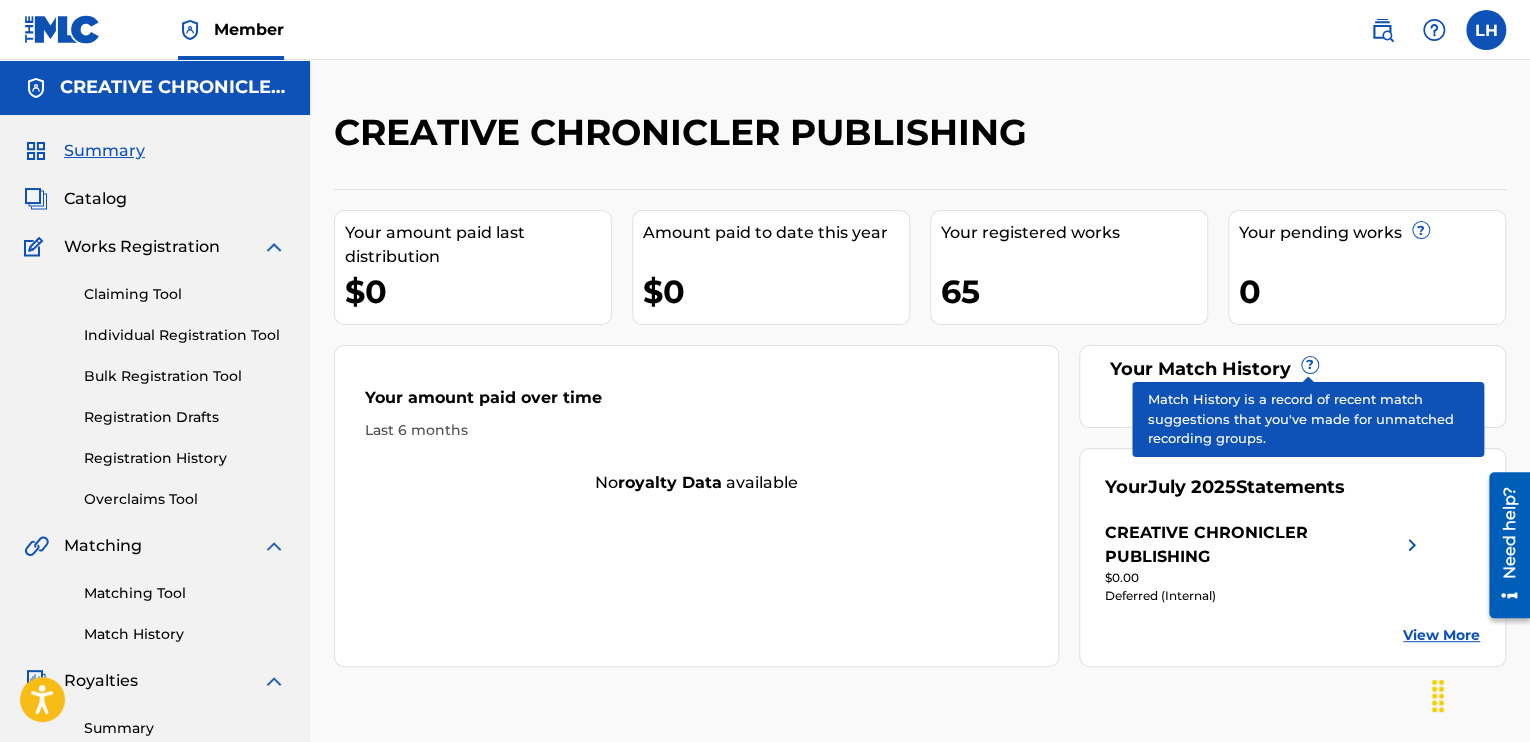 click on "?" at bounding box center [1310, 365] 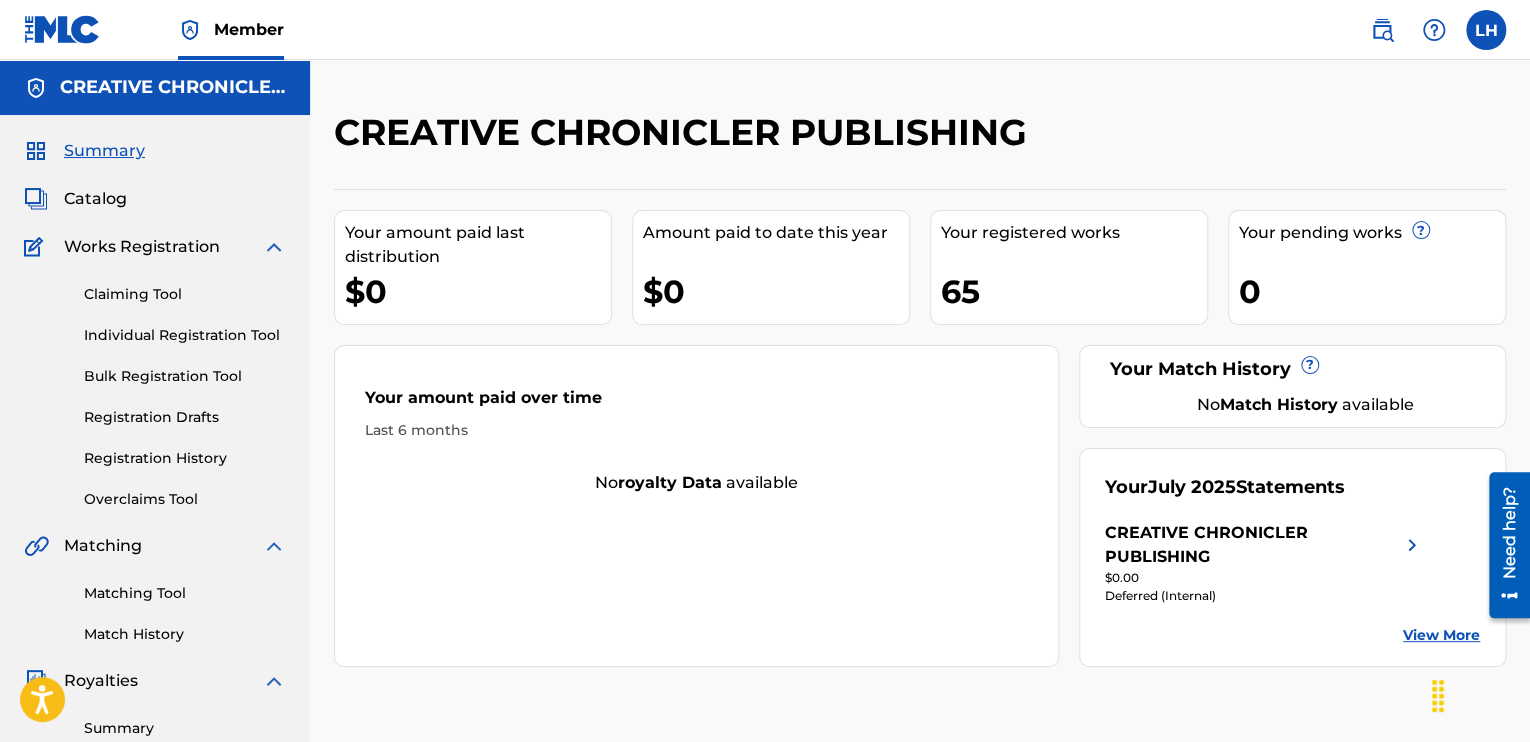 click on "Your Match History ? No  Match History   available" at bounding box center (1292, 386) 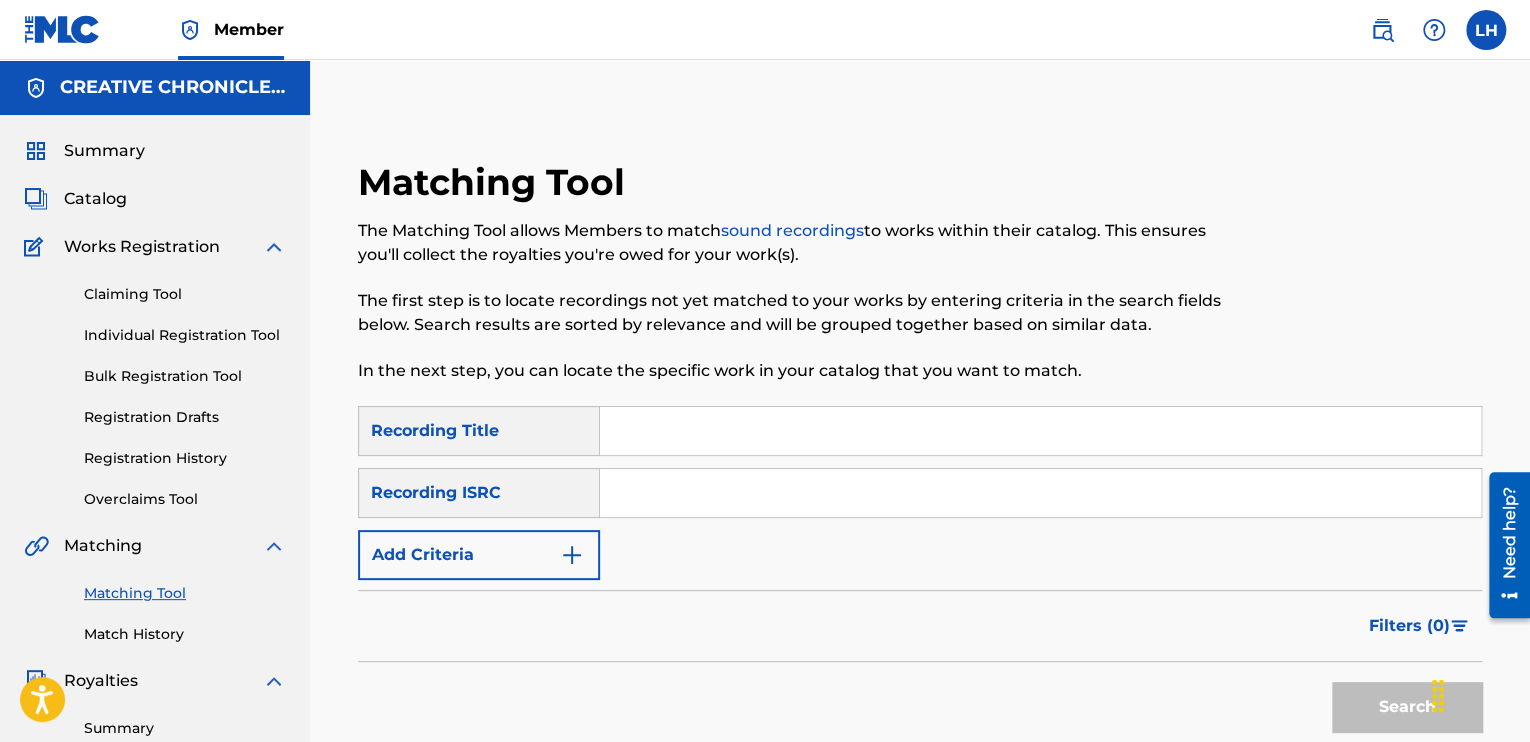 click at bounding box center (572, 555) 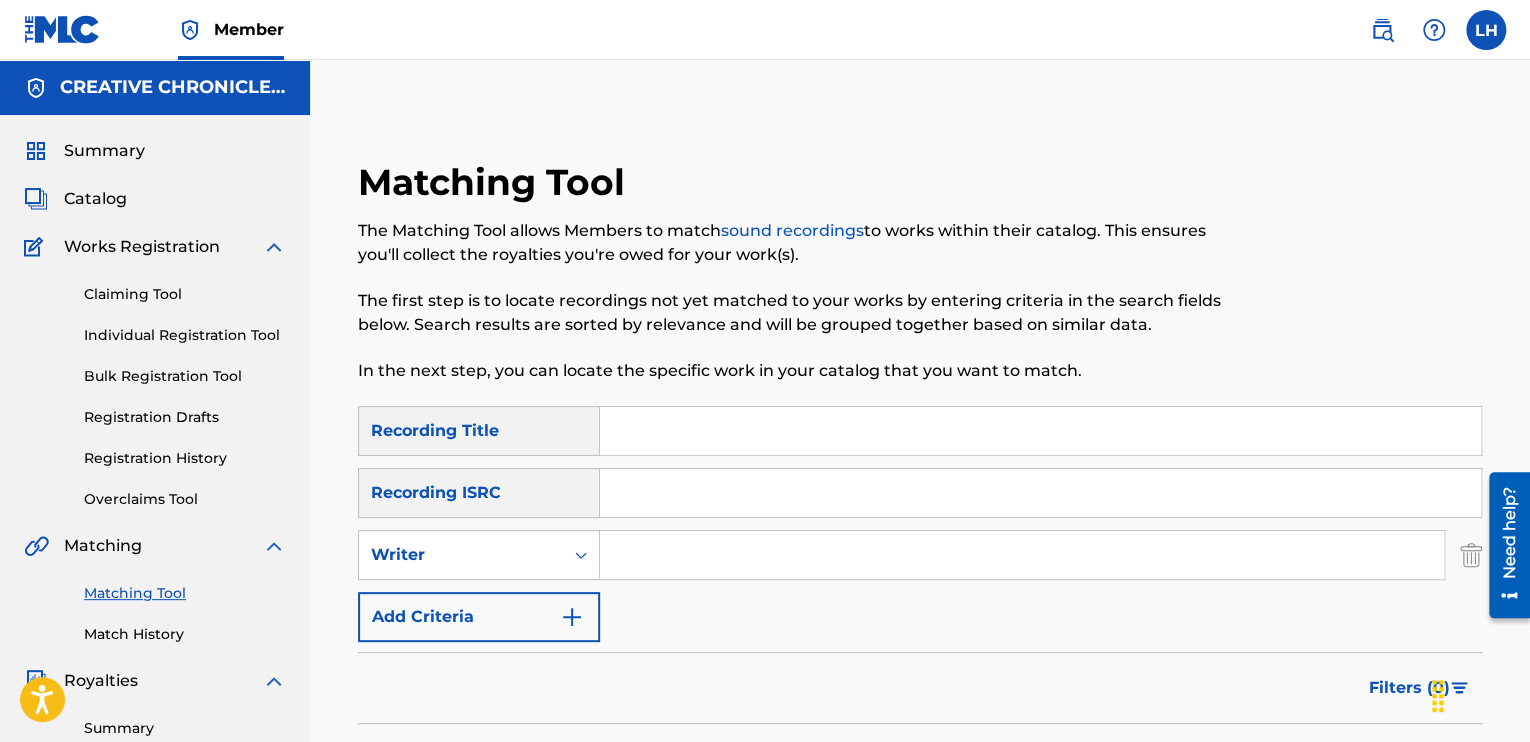 click on "Add Criteria" at bounding box center (479, 617) 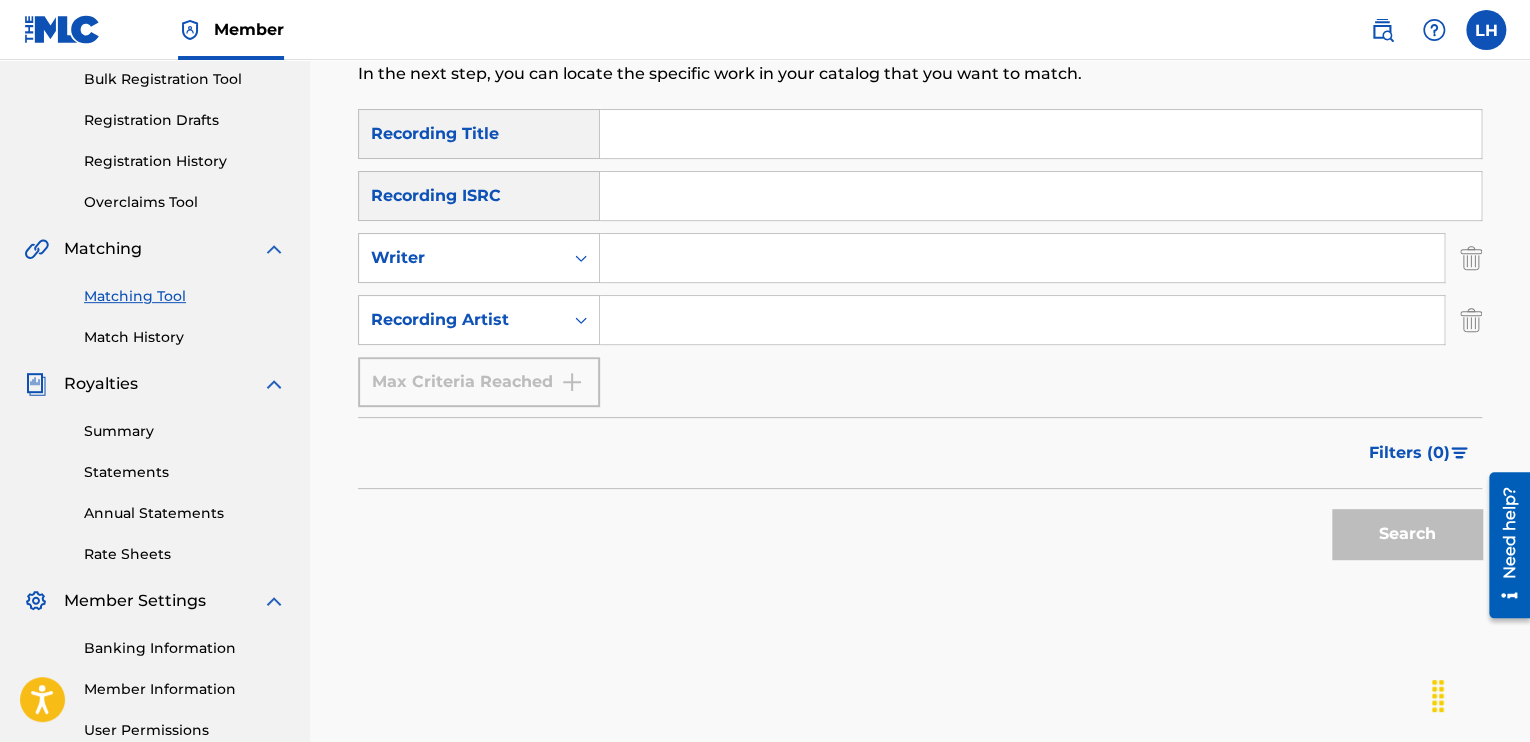 scroll, scrollTop: 300, scrollLeft: 0, axis: vertical 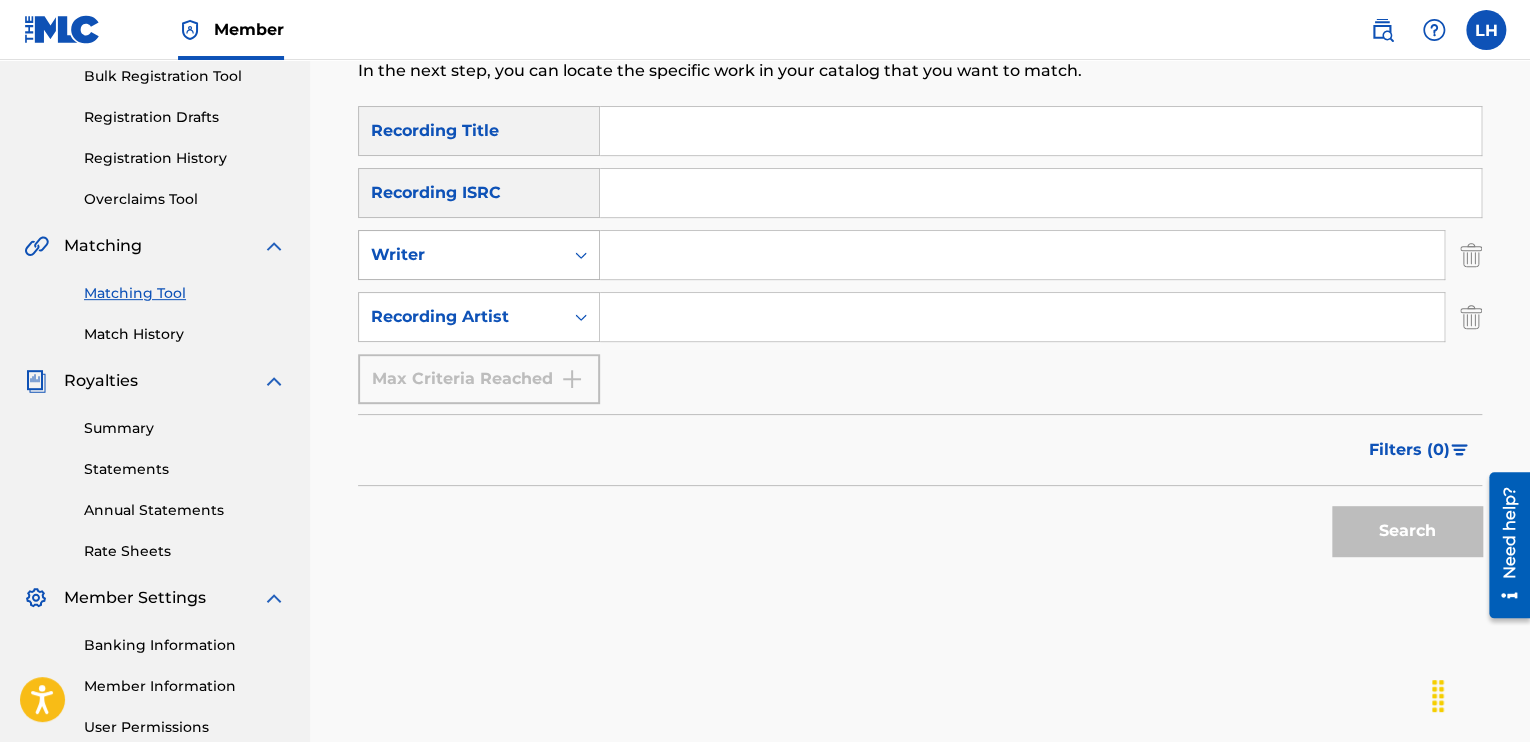 click 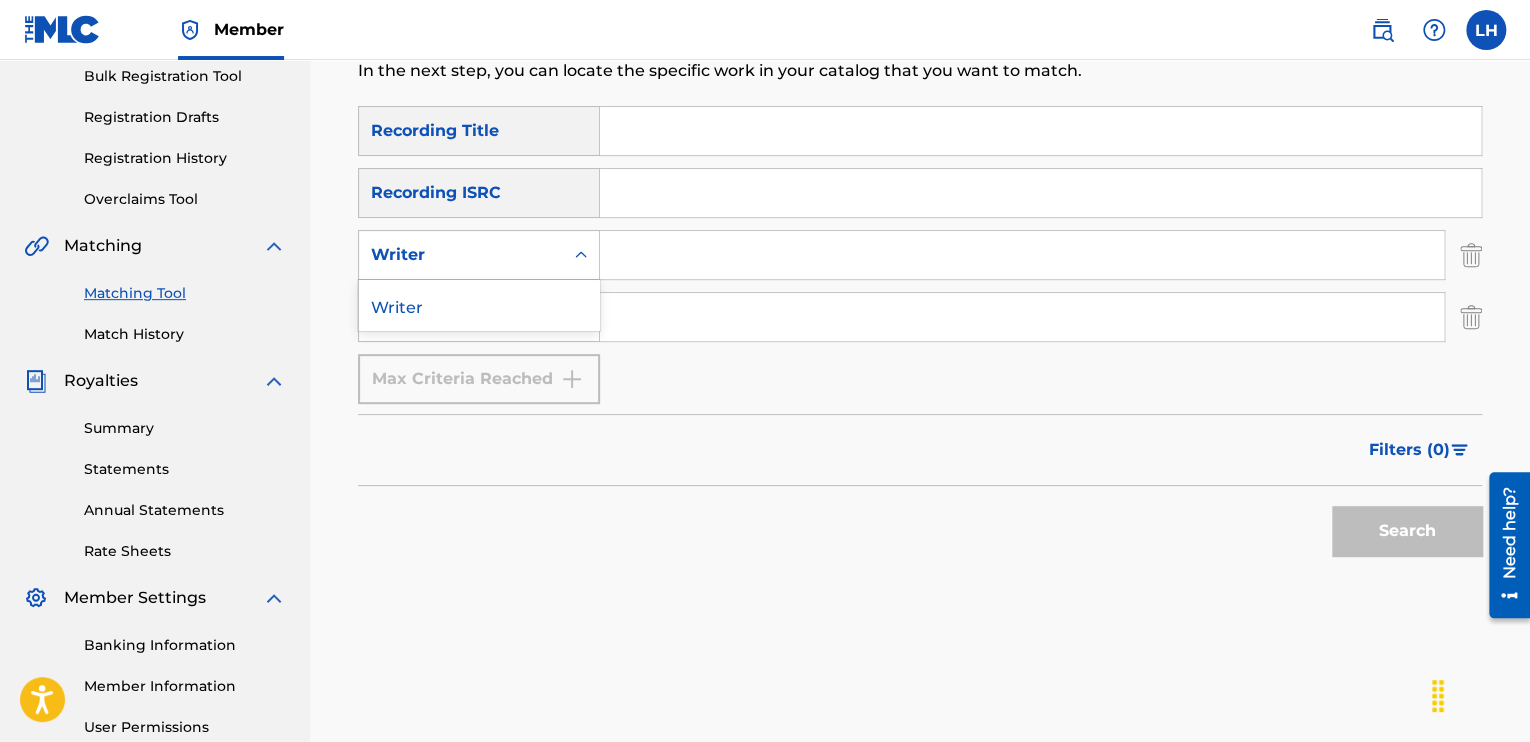 click 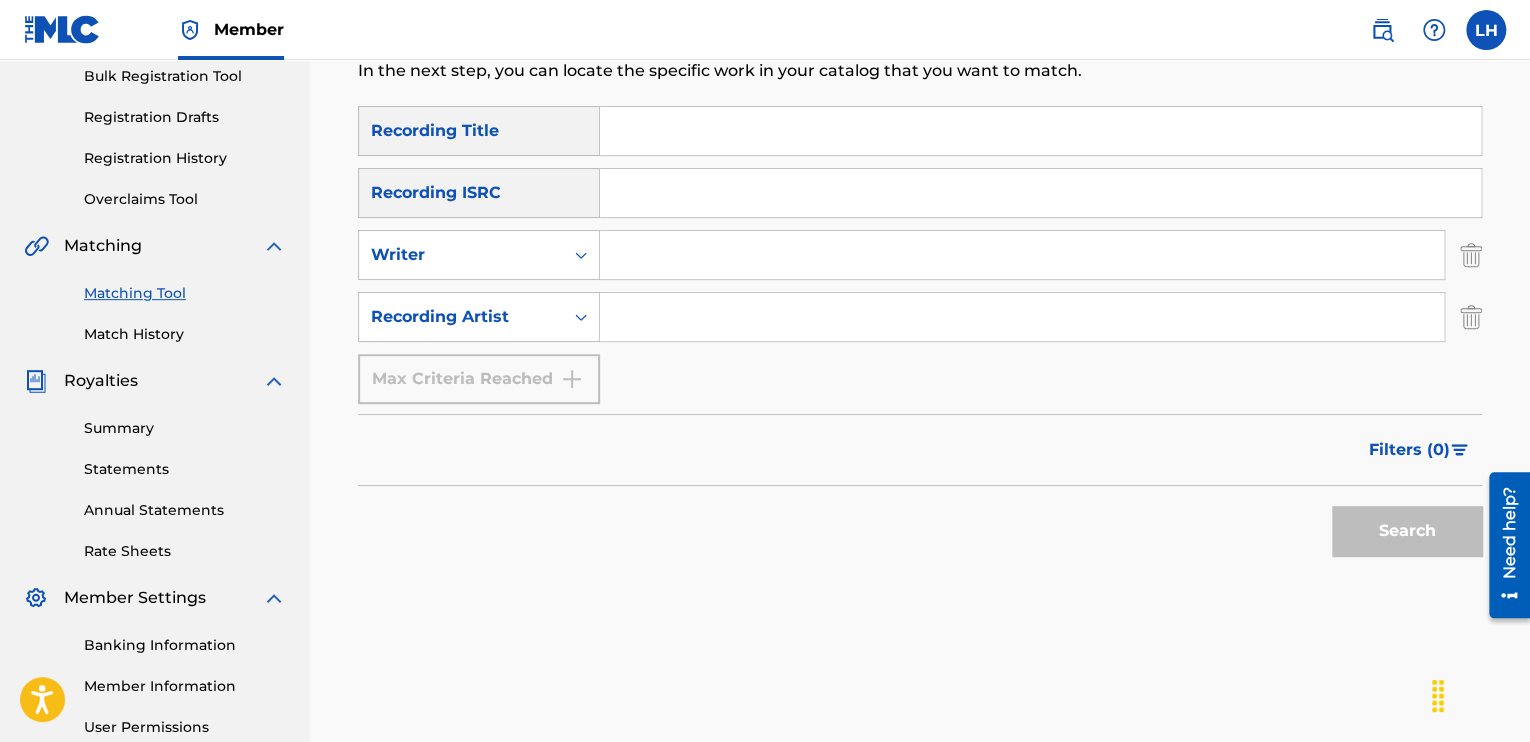 click at bounding box center [1022, 255] 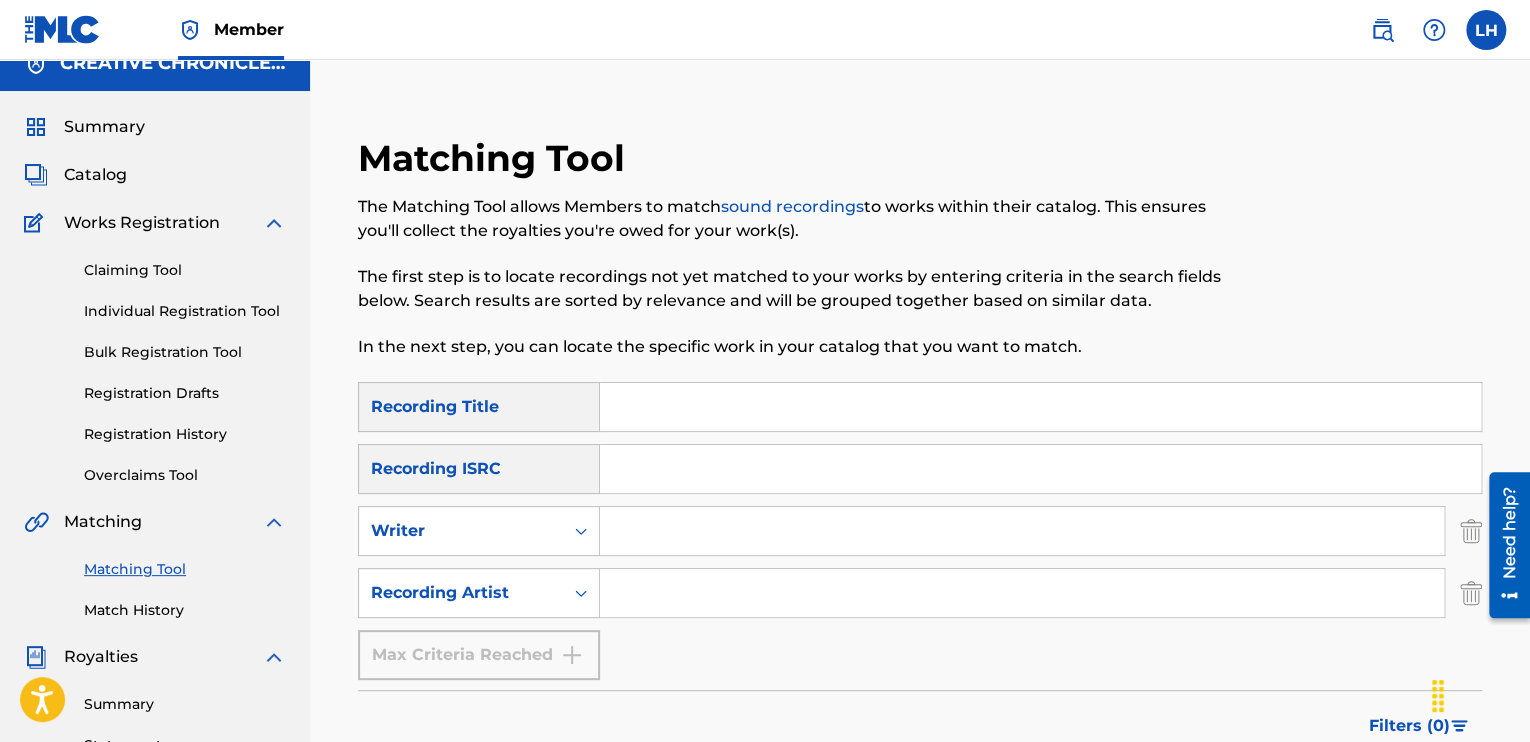 scroll, scrollTop: 0, scrollLeft: 0, axis: both 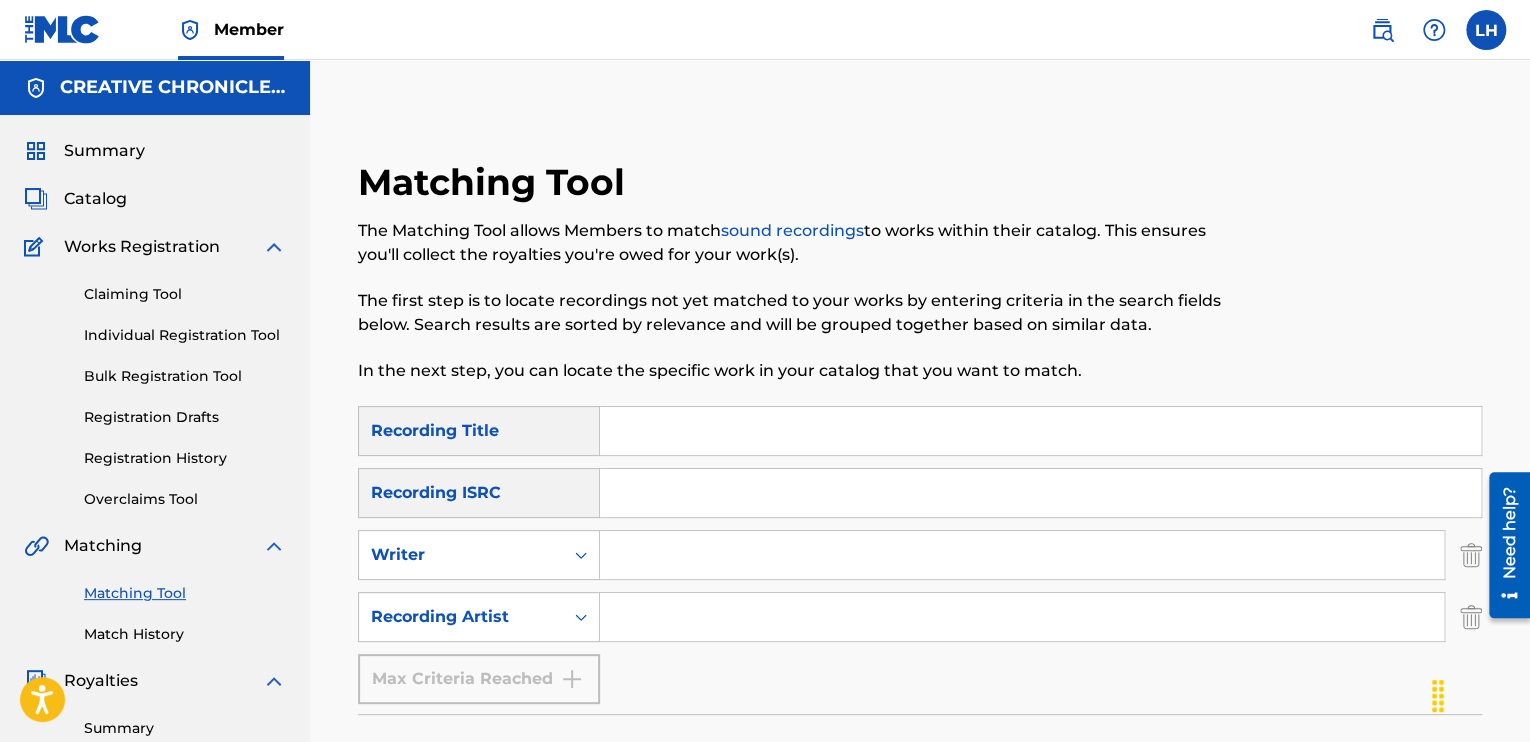 click on "sound recordings" at bounding box center [792, 230] 